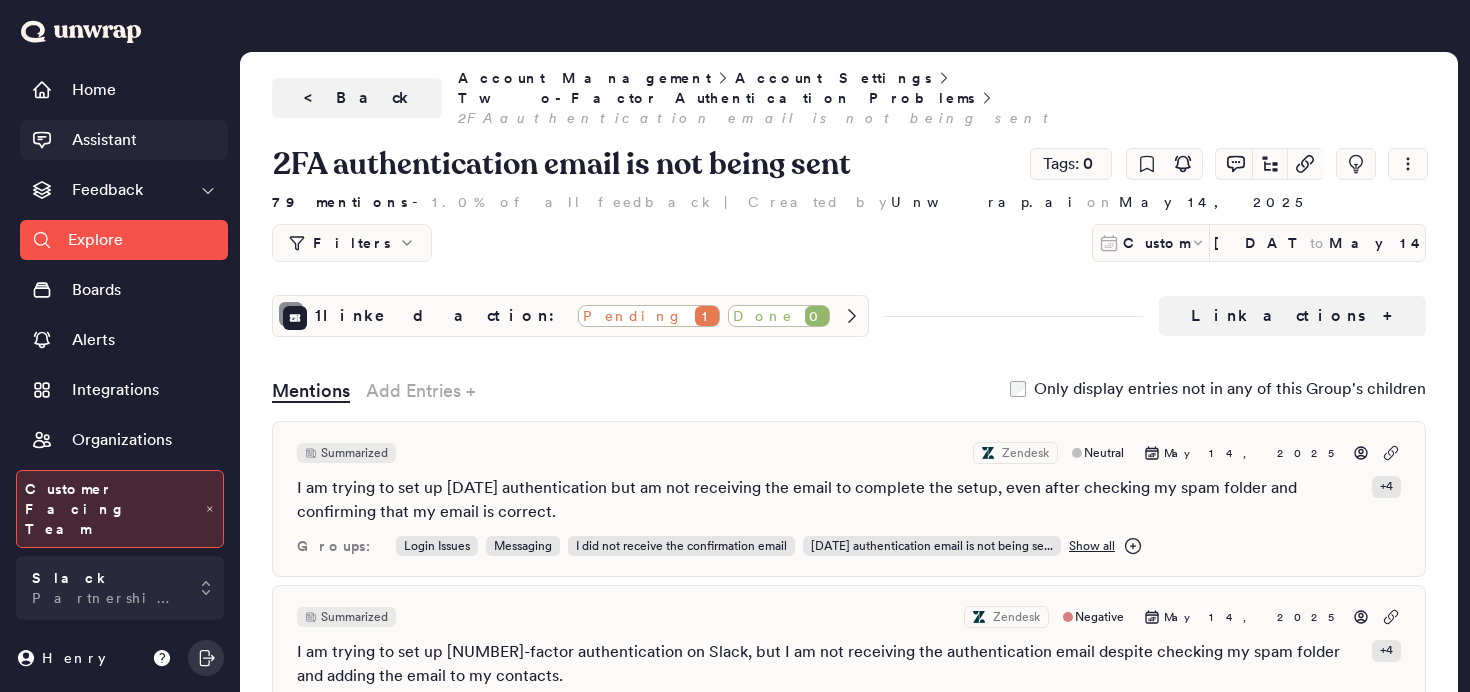 scroll, scrollTop: 0, scrollLeft: 0, axis: both 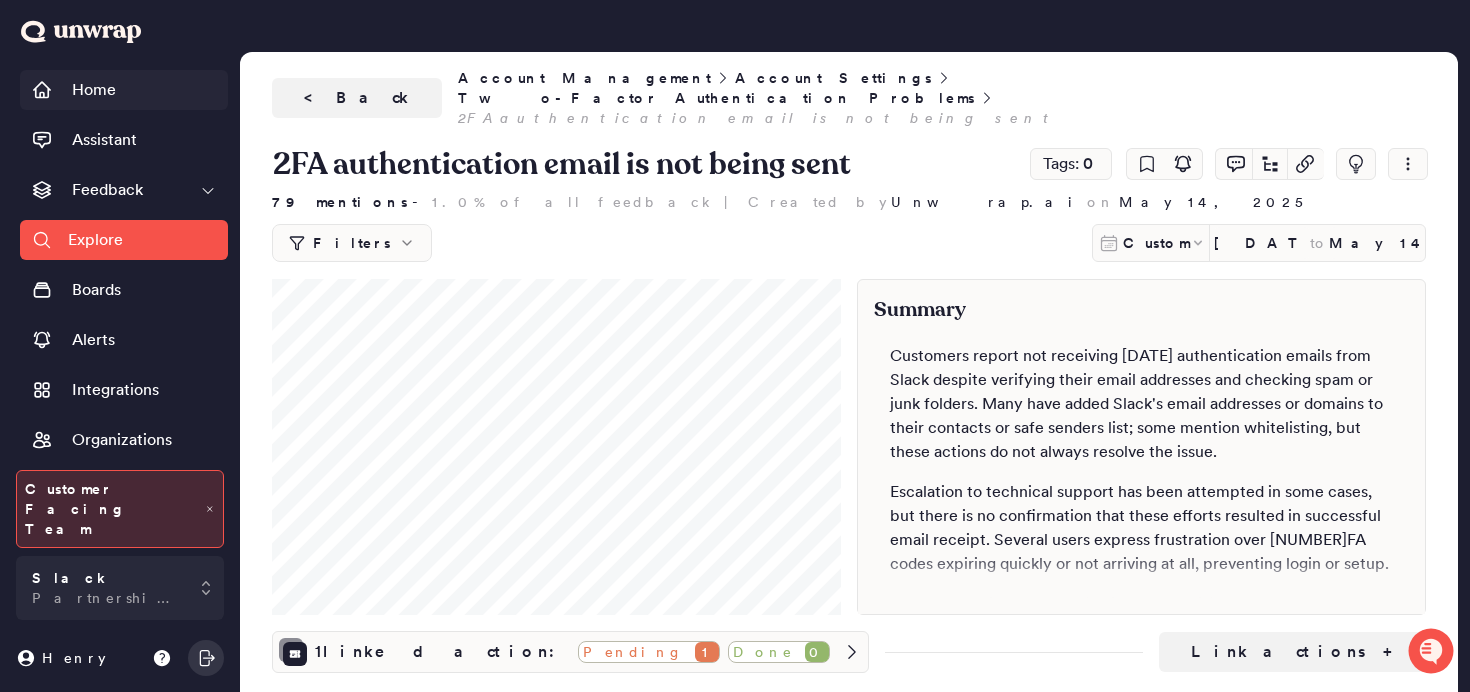 click on "Home" at bounding box center [94, 90] 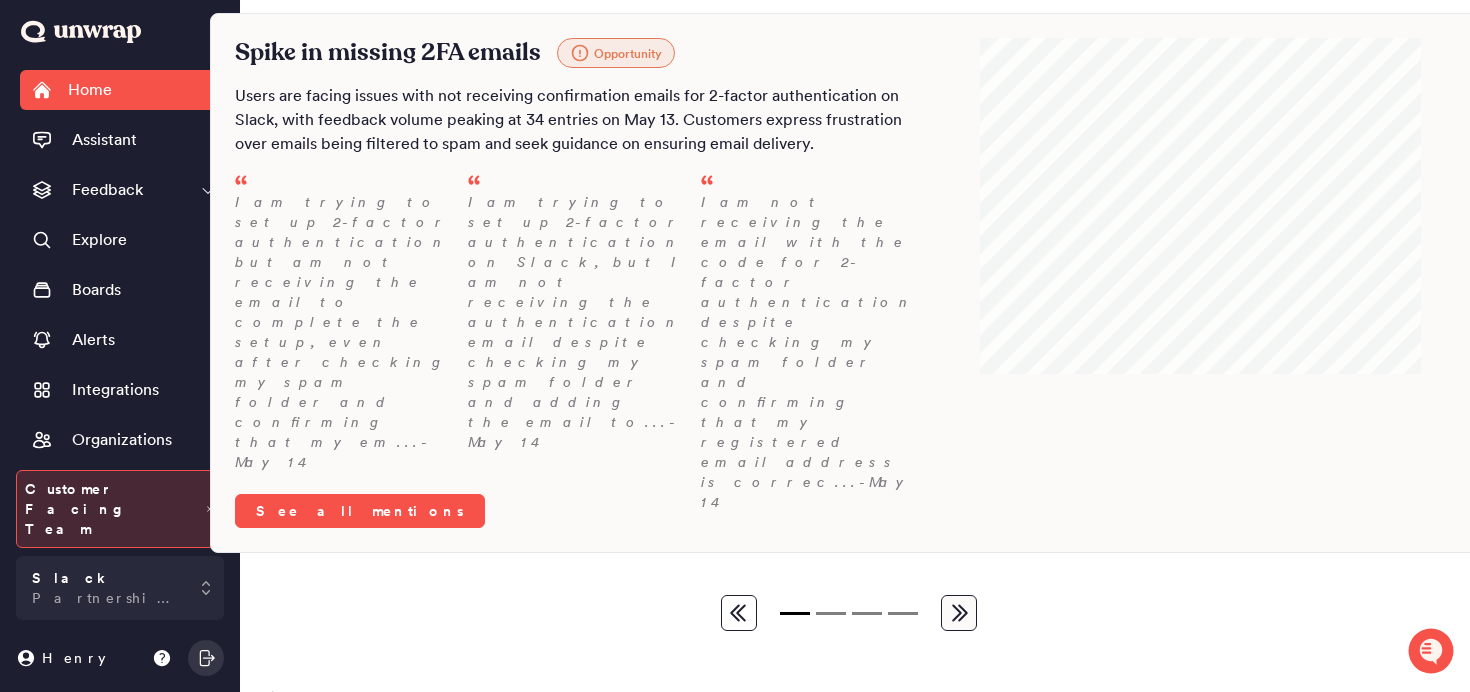scroll, scrollTop: 110, scrollLeft: 0, axis: vertical 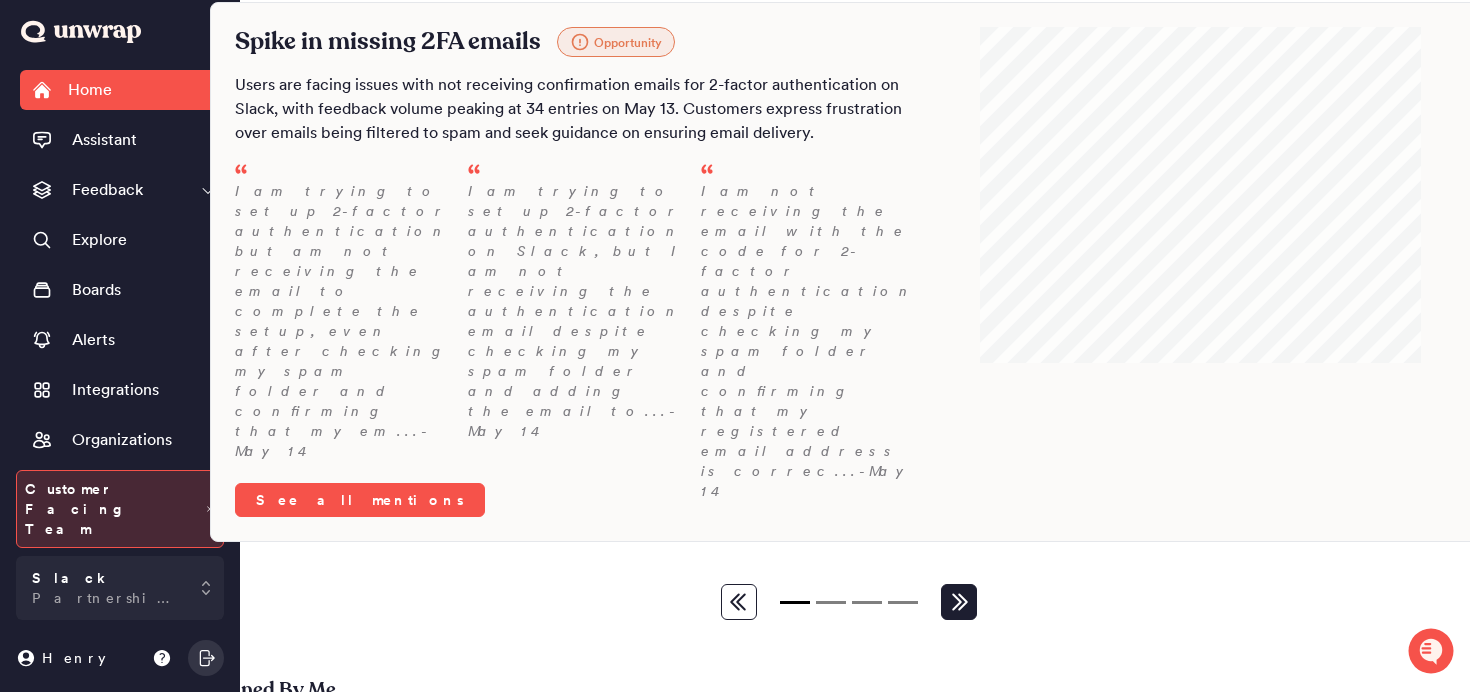 click 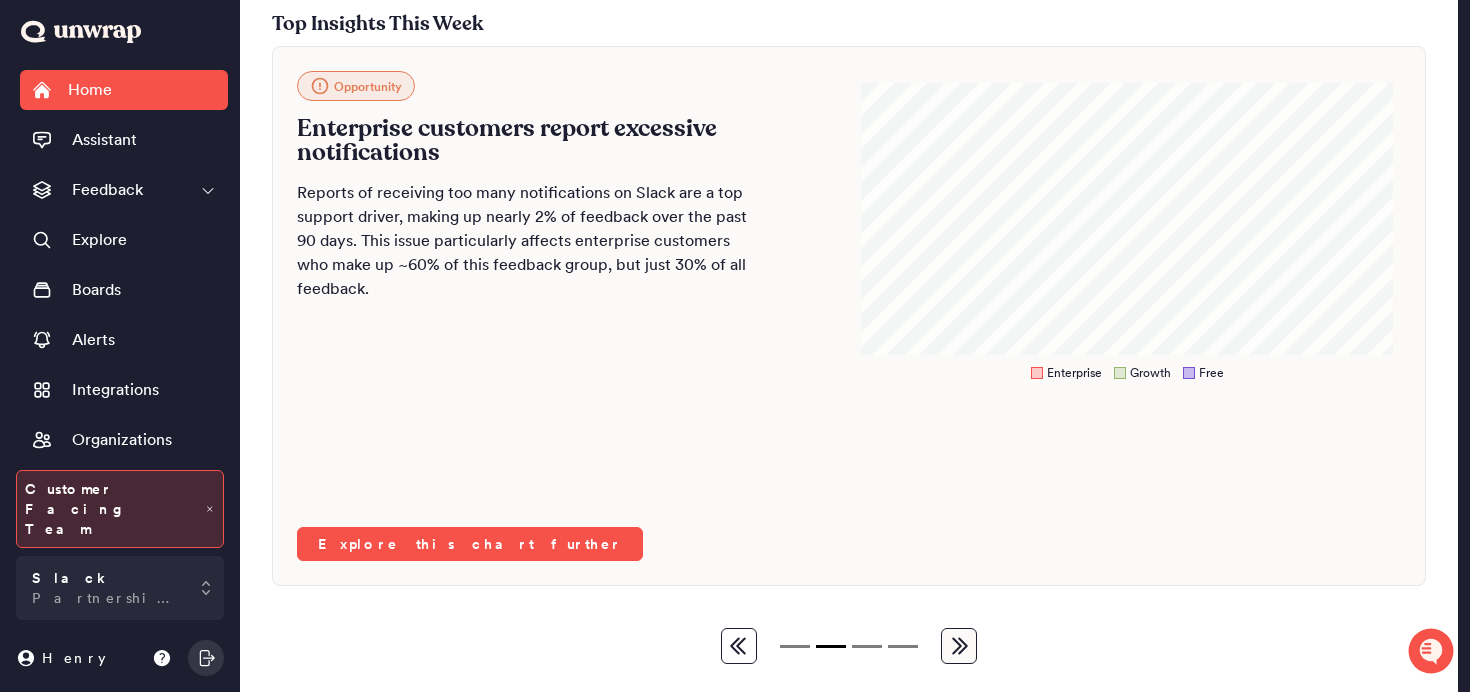 scroll, scrollTop: 28, scrollLeft: 0, axis: vertical 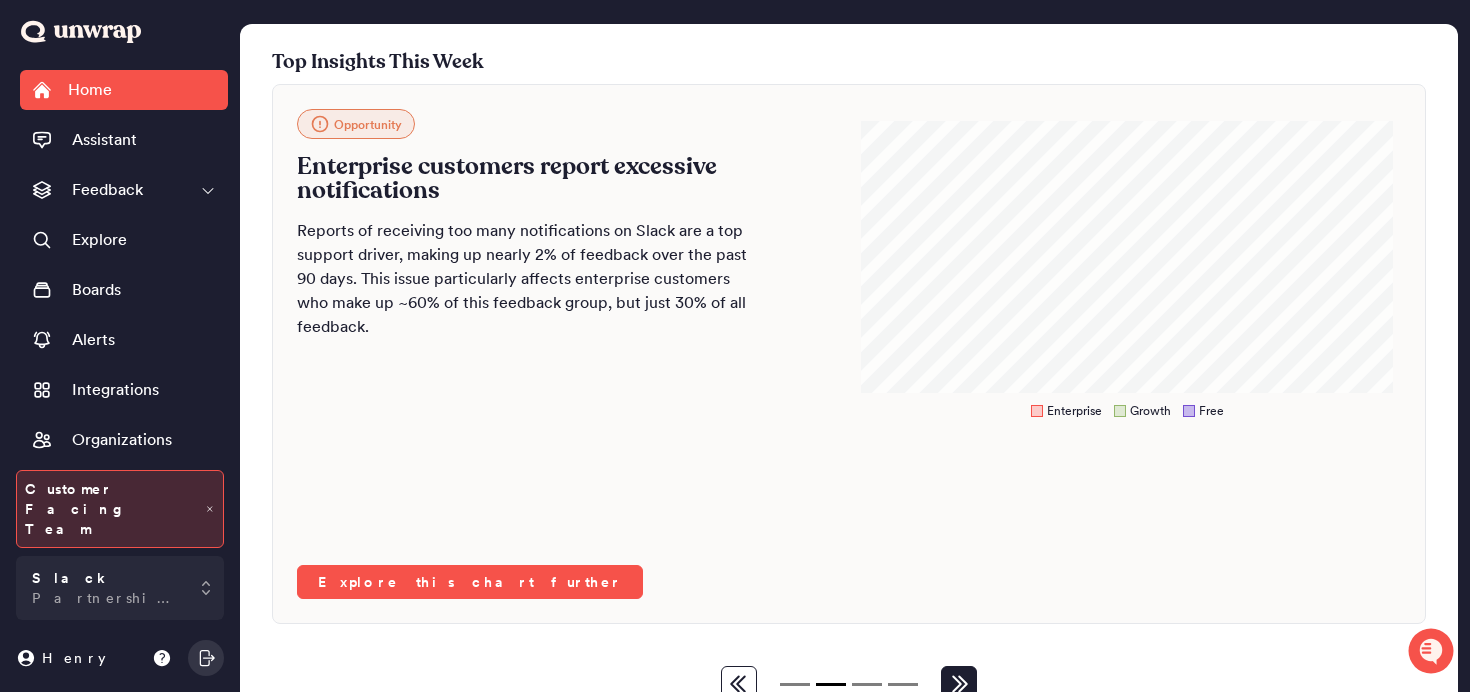 click 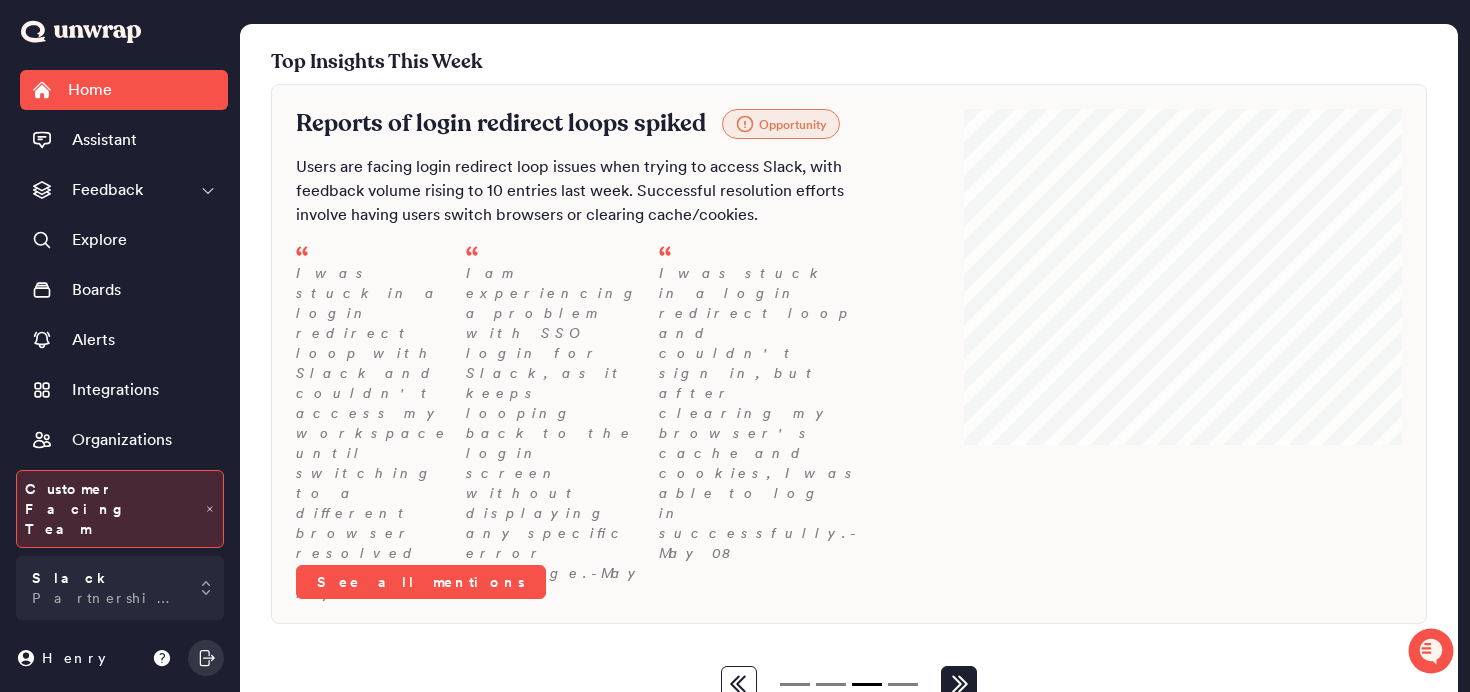 click 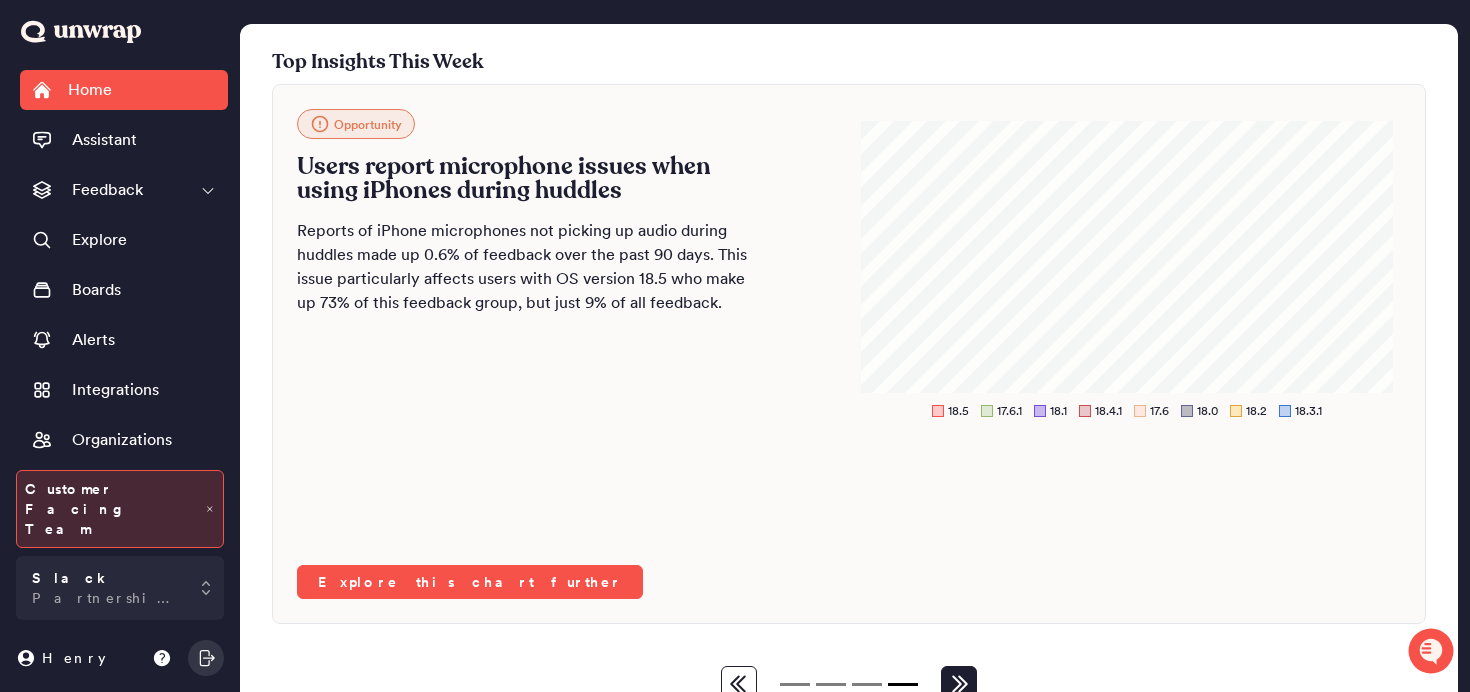 click 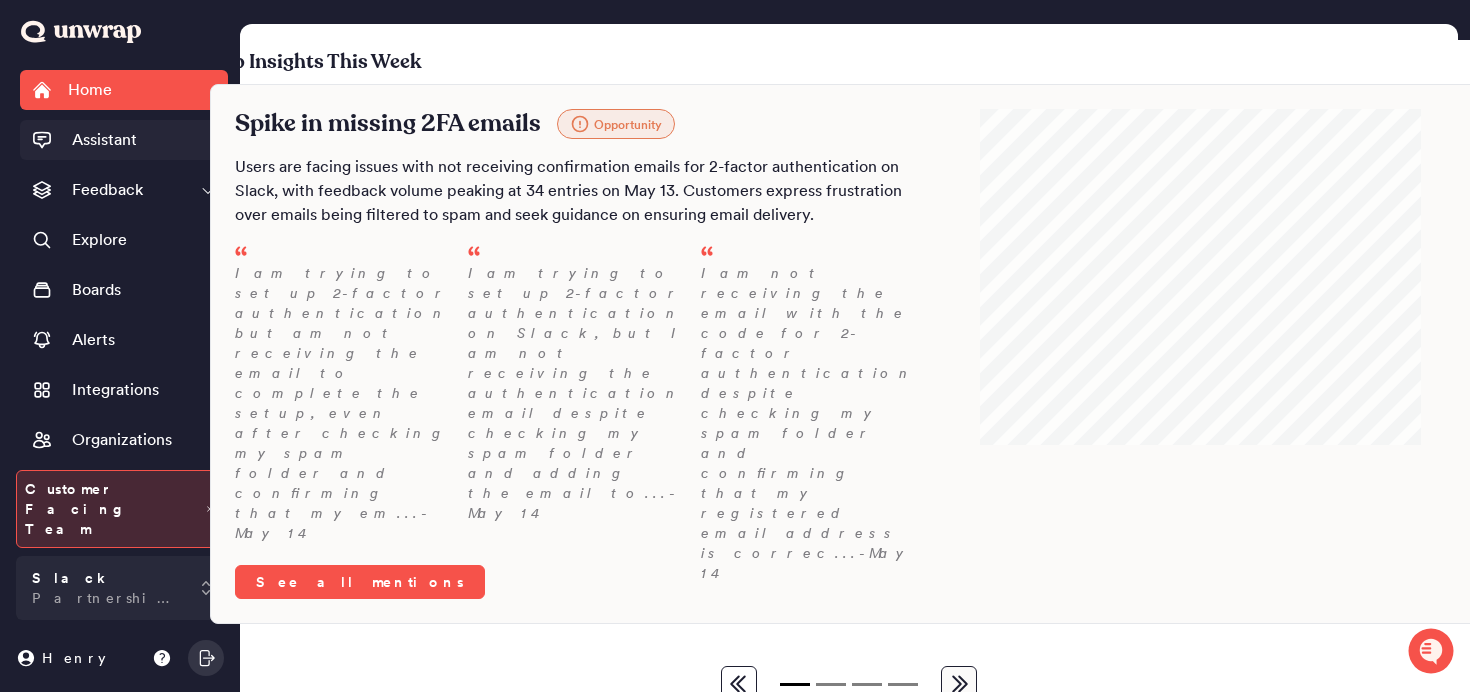click on "Assistant" at bounding box center (104, 140) 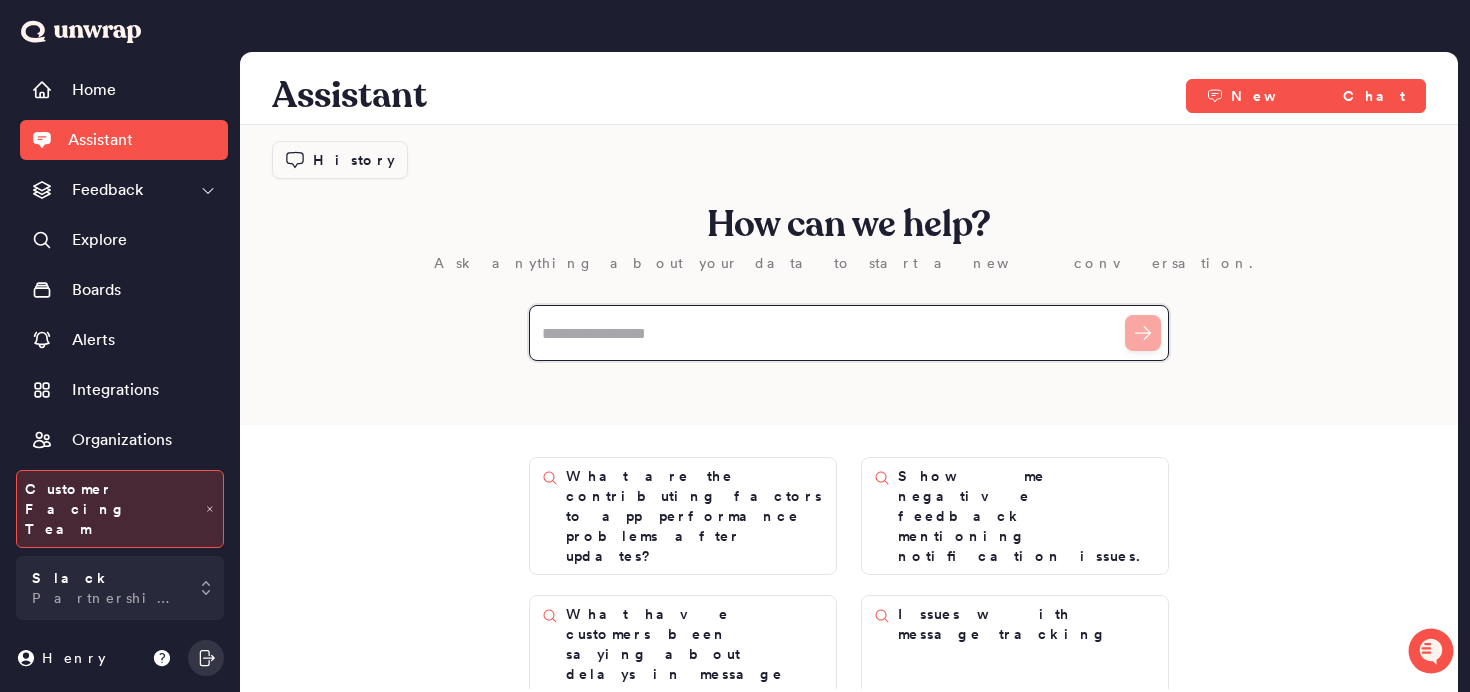 click at bounding box center [849, 333] 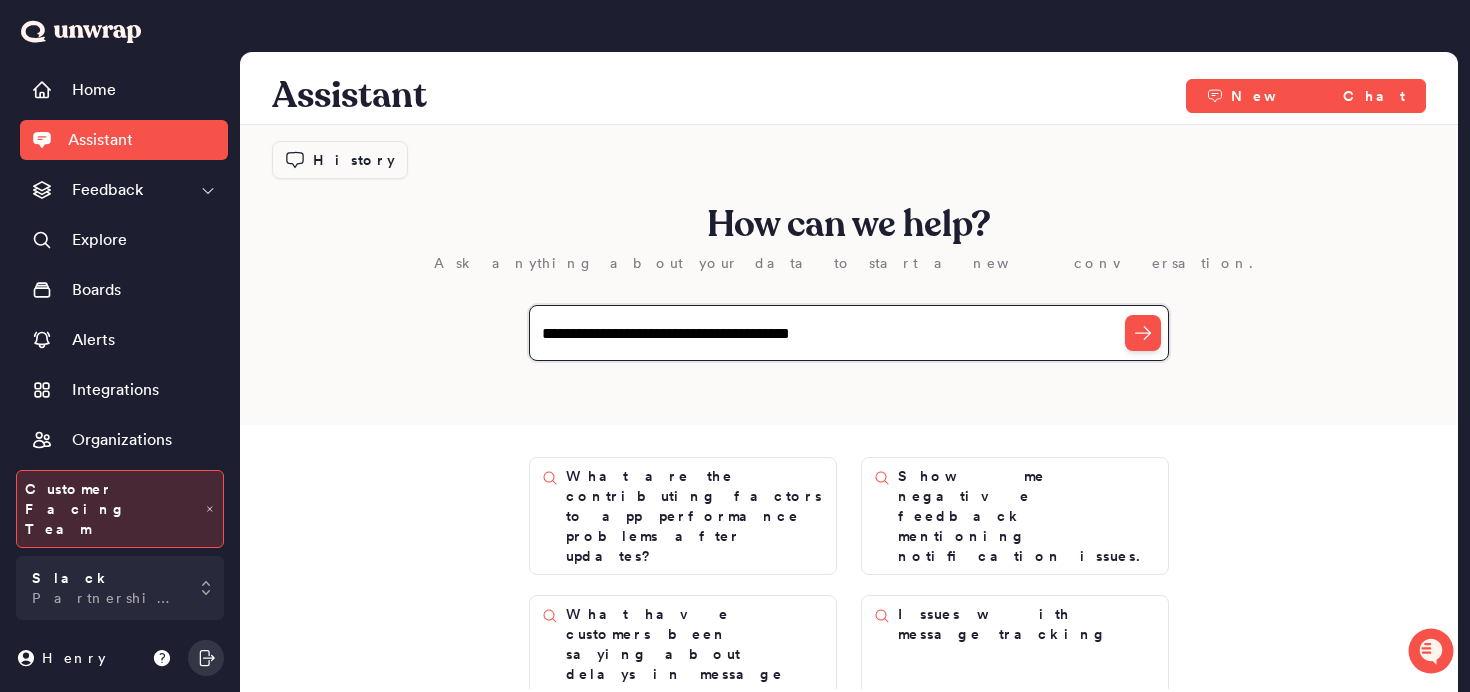 type on "**********" 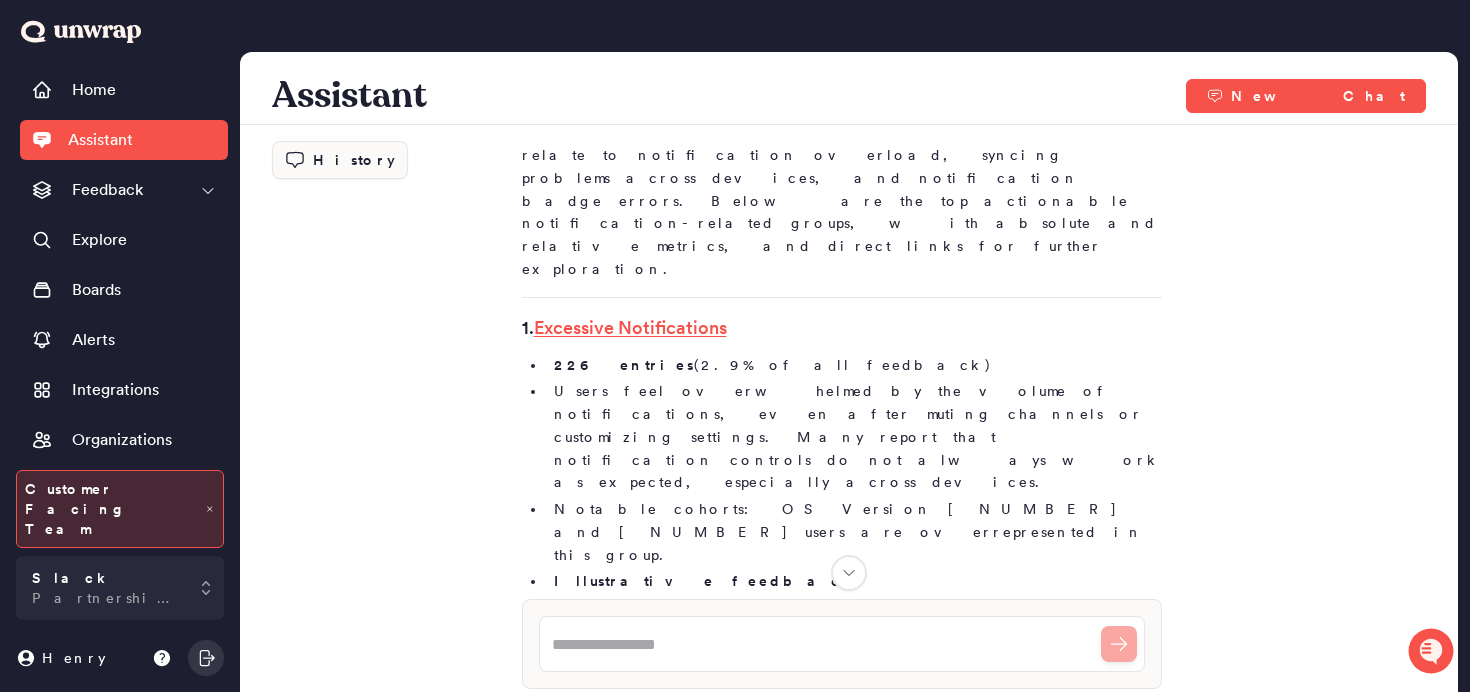 scroll, scrollTop: 230, scrollLeft: 0, axis: vertical 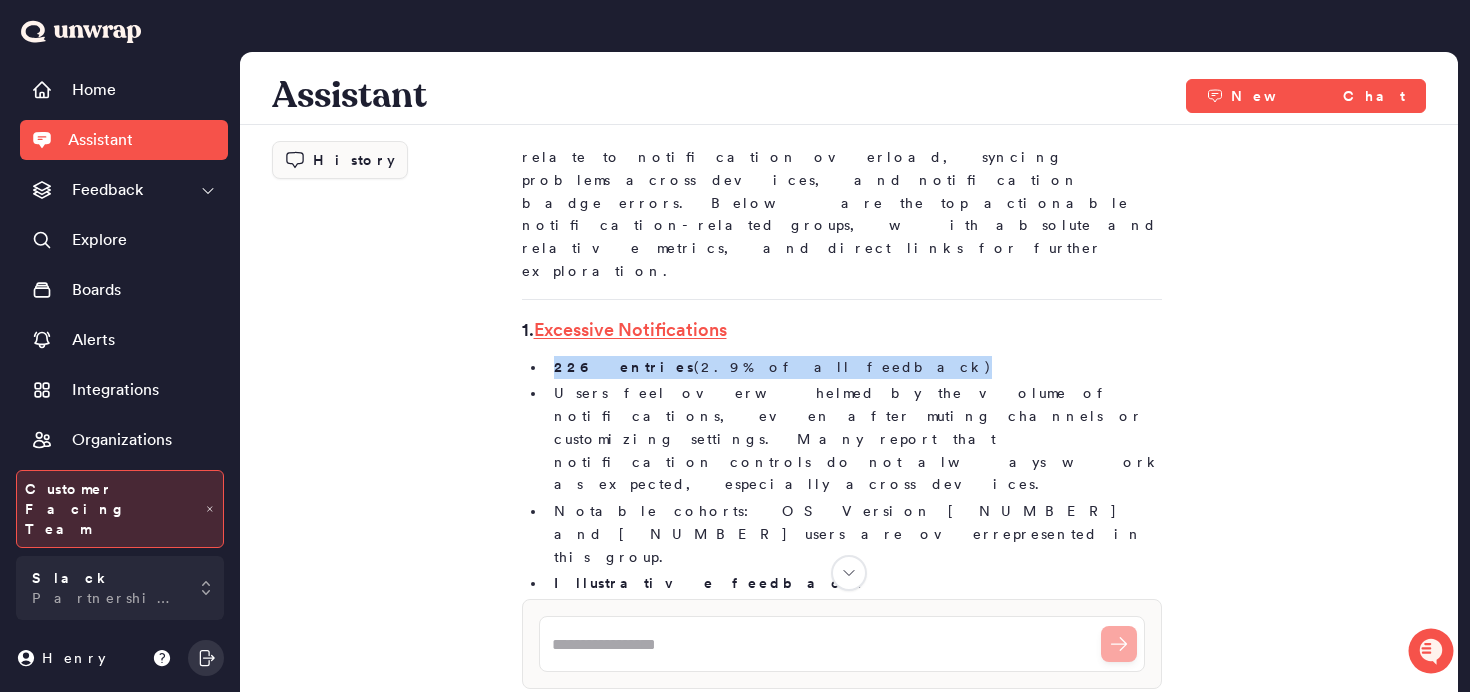 drag, startPoint x: 563, startPoint y: 214, endPoint x: 764, endPoint y: 206, distance: 201.15913 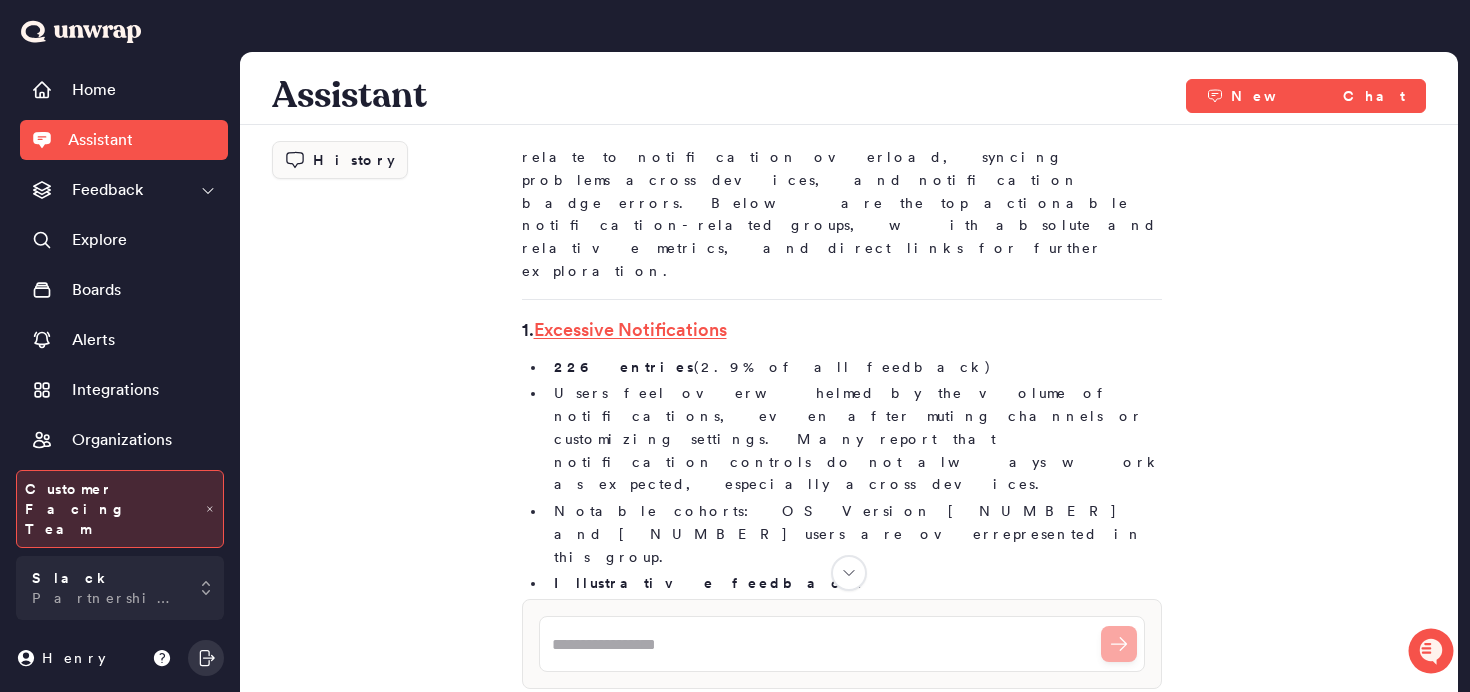 click on "Users feel overwhelmed by the volume of notifications, even after muting channels or customizing settings. Many report that notification controls do not always work as expected, especially across devices." at bounding box center (854, 439) 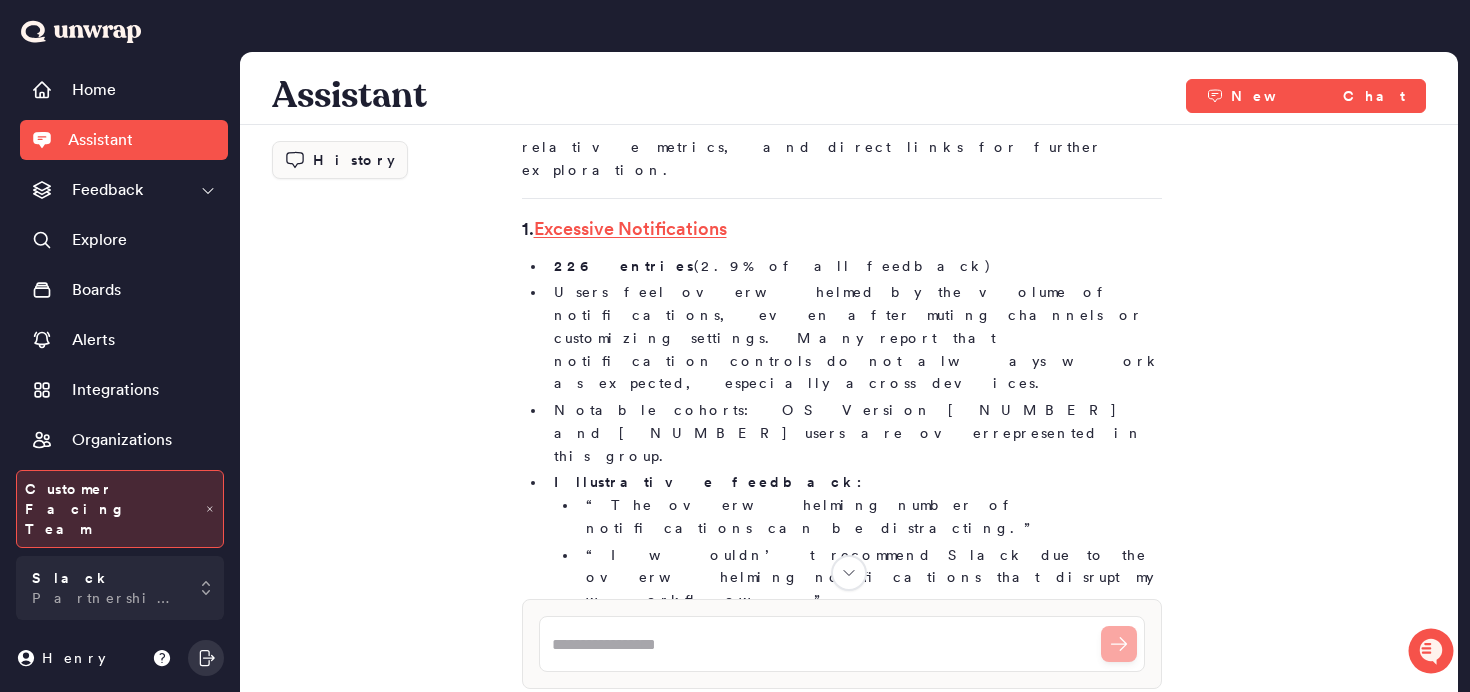 scroll, scrollTop: 332, scrollLeft: 0, axis: vertical 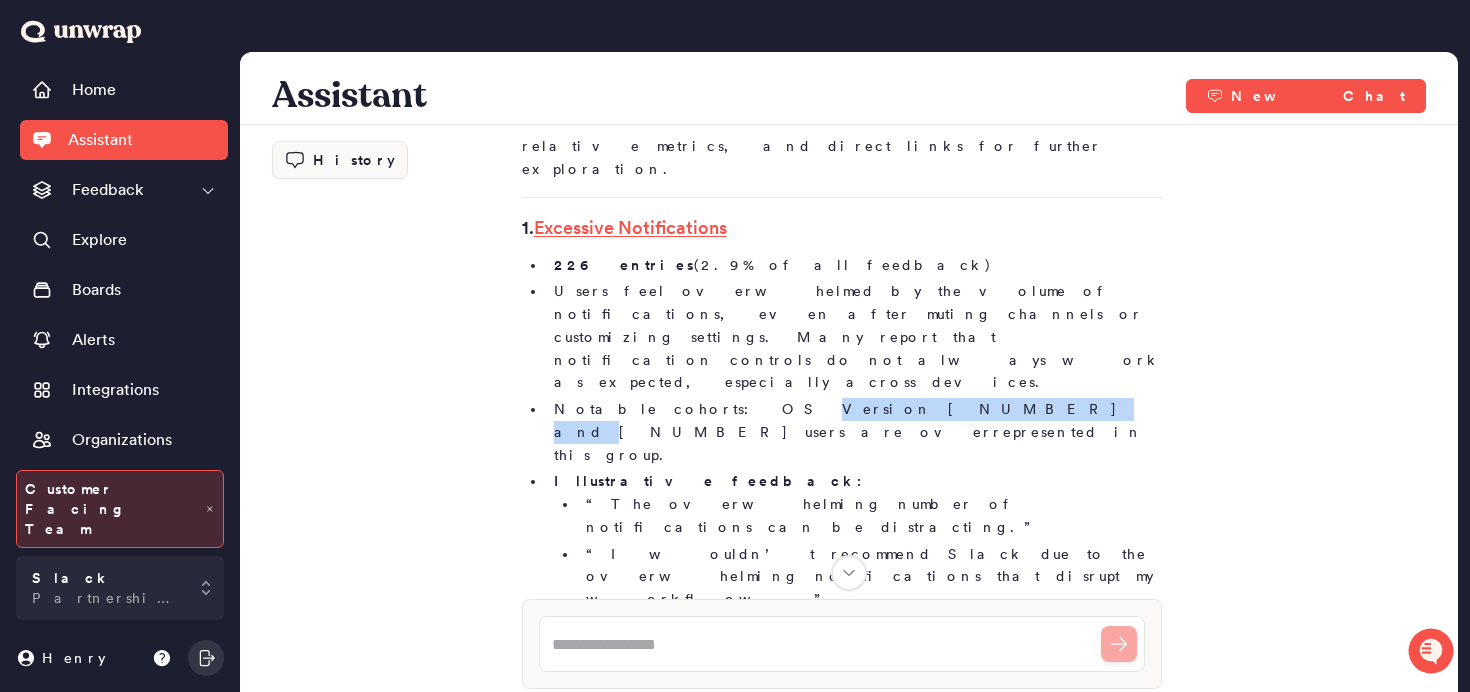 drag, startPoint x: 691, startPoint y: 211, endPoint x: 821, endPoint y: 211, distance: 130 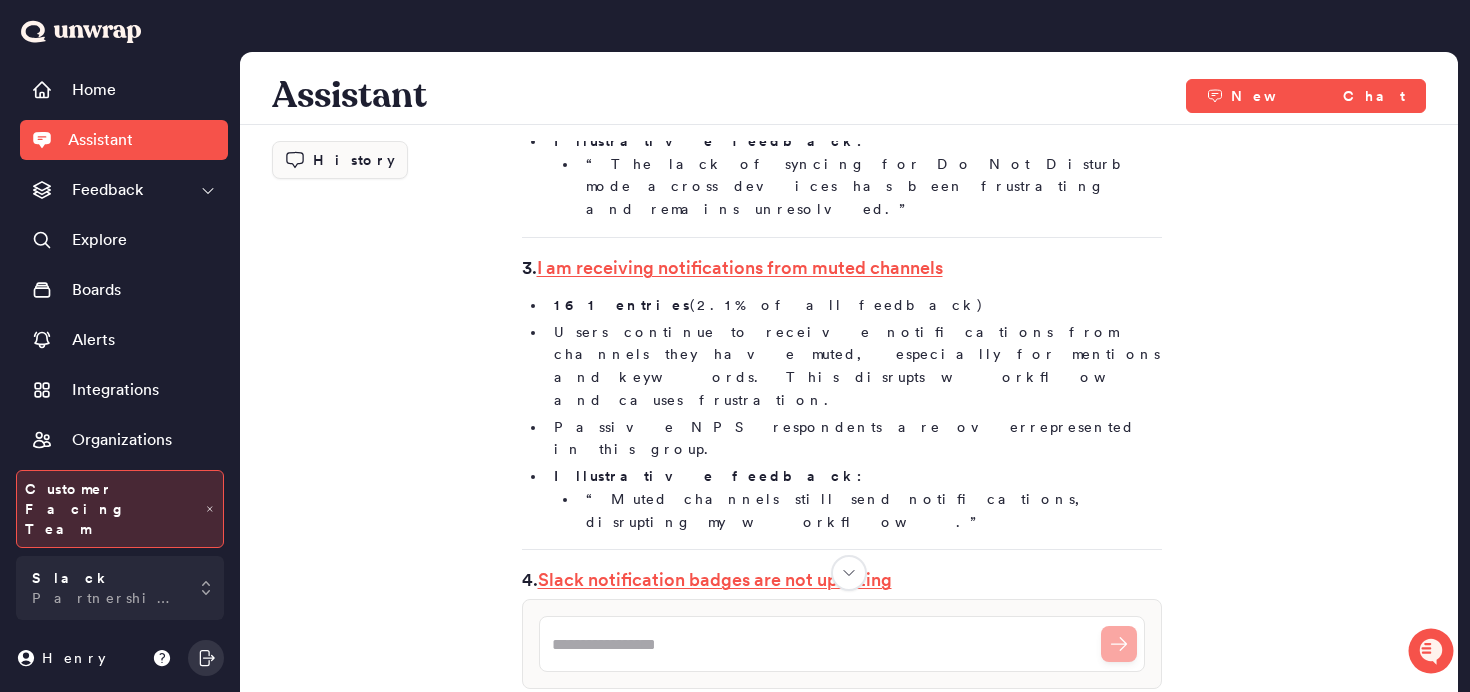 scroll, scrollTop: 1095, scrollLeft: 0, axis: vertical 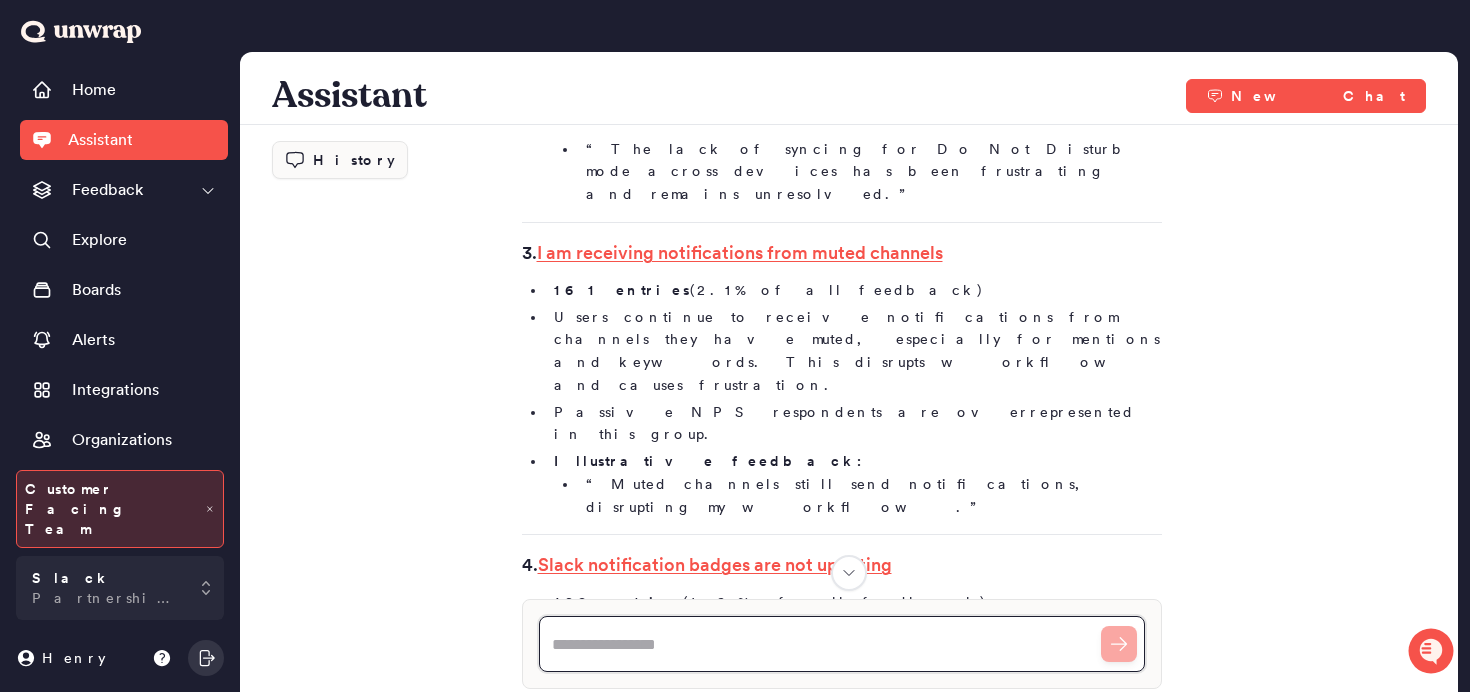 click at bounding box center [842, 644] 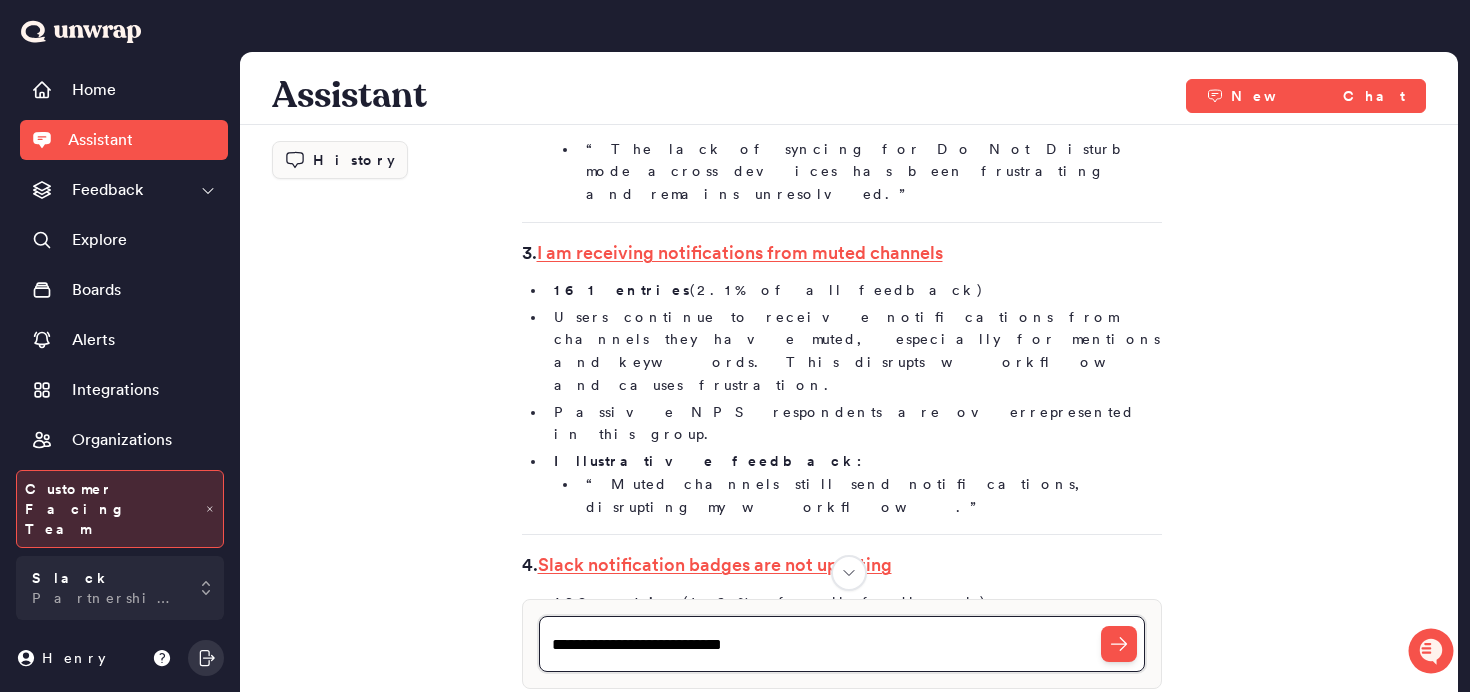 type on "**********" 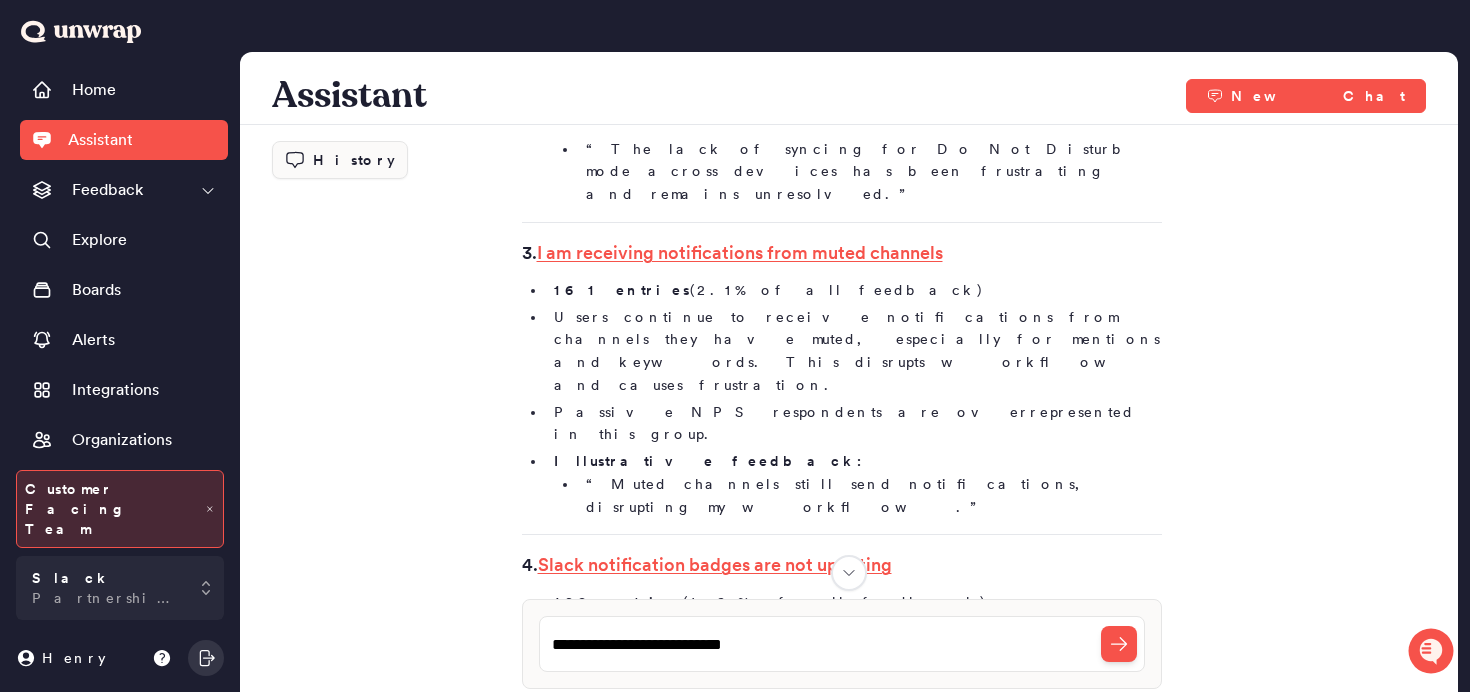 type 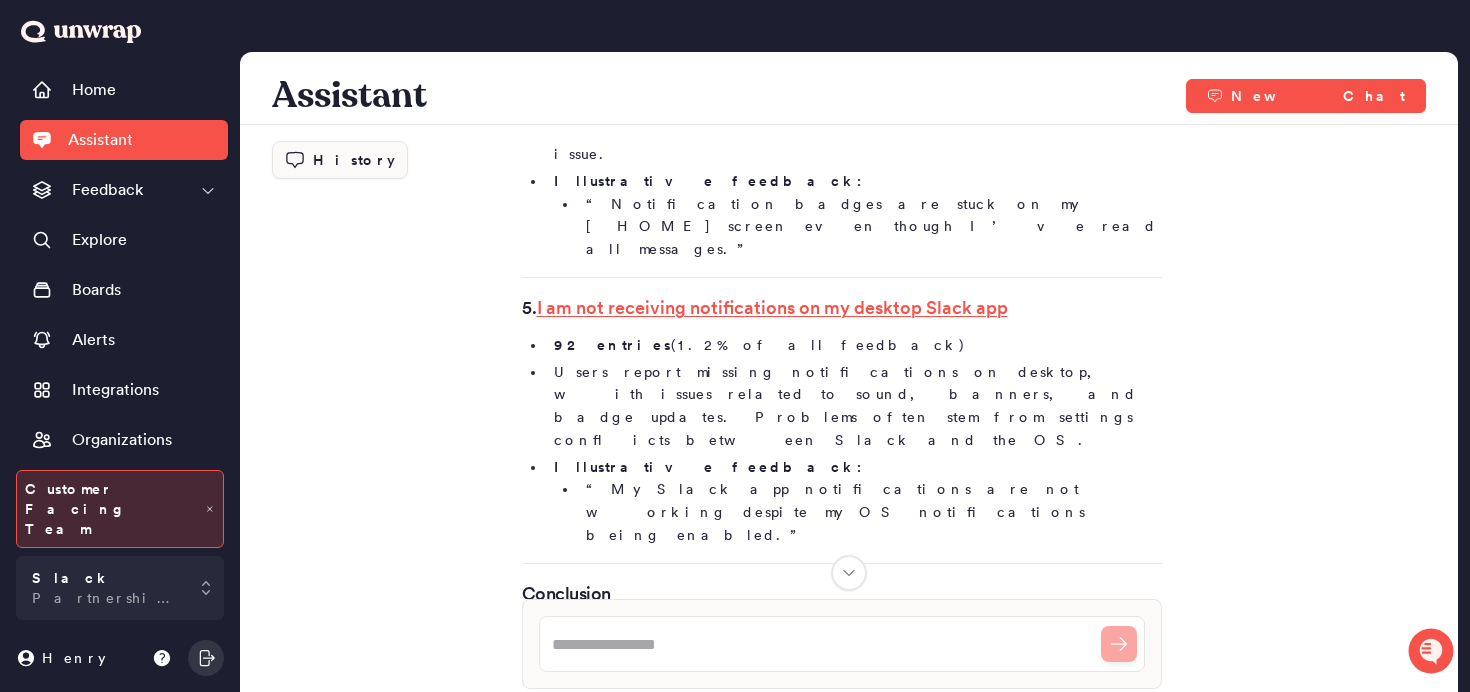 scroll, scrollTop: 1663, scrollLeft: 0, axis: vertical 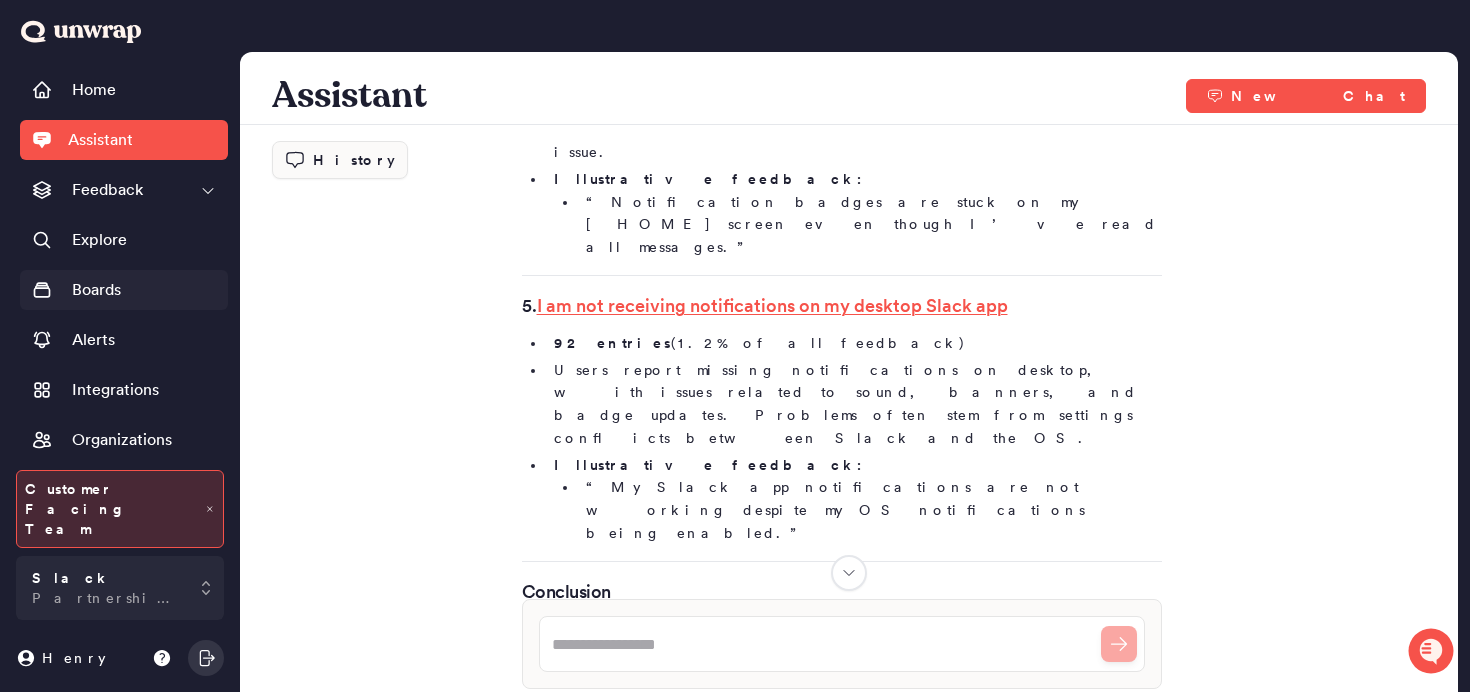 click on "Boards" at bounding box center (124, 290) 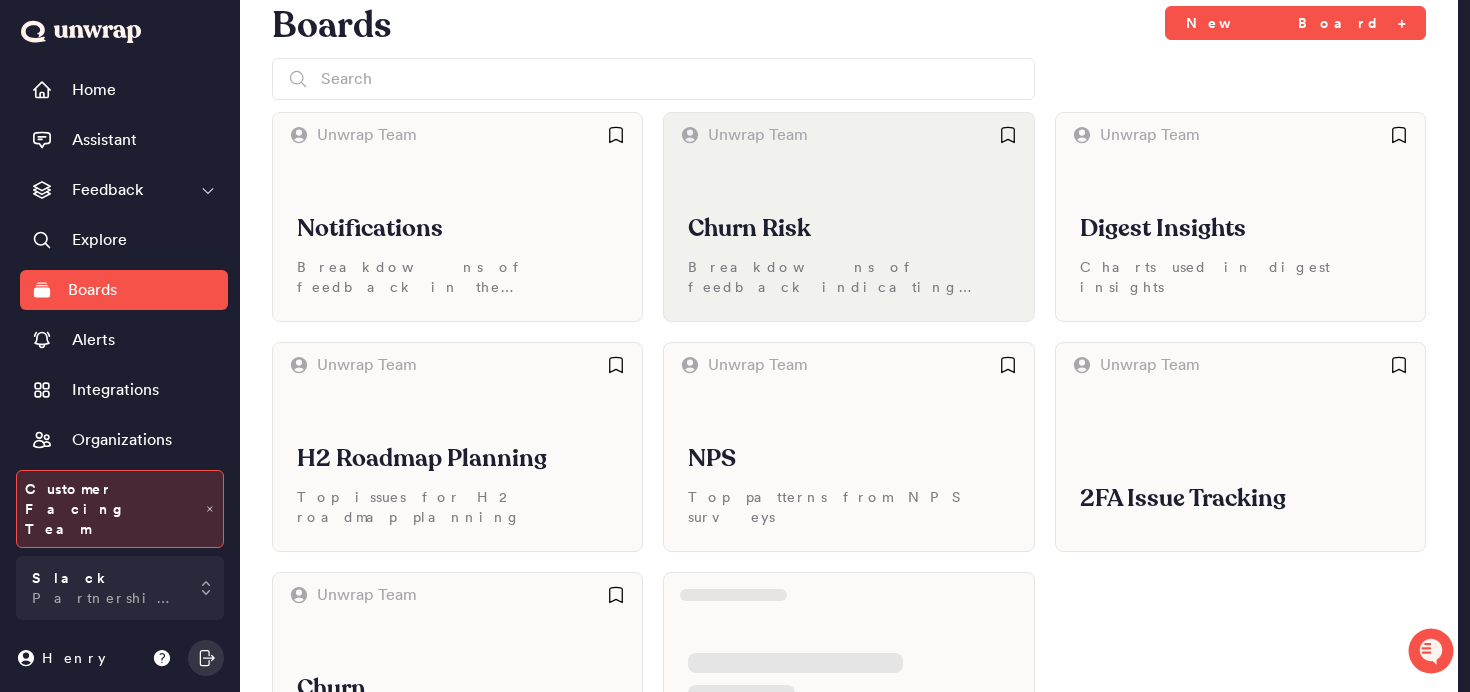 scroll, scrollTop: 86, scrollLeft: 0, axis: vertical 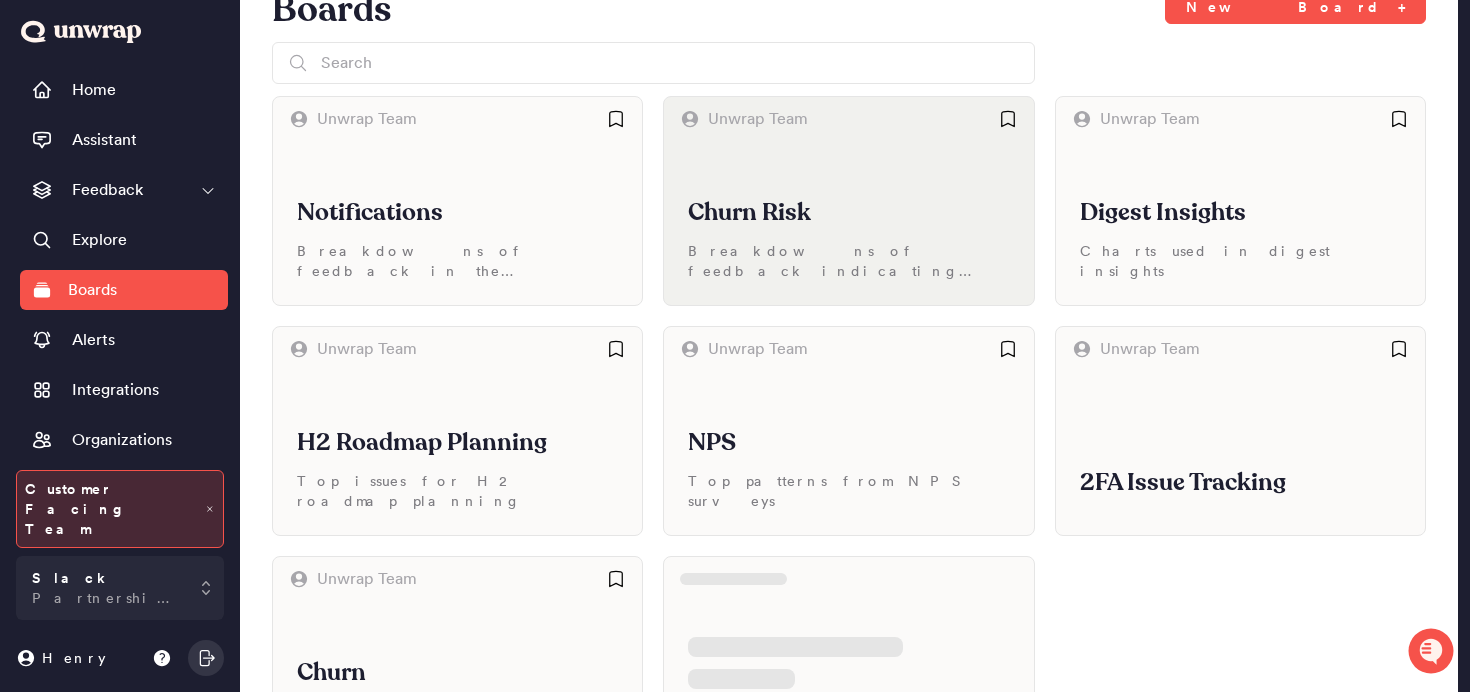click on "Churn Risk Breakdowns of feedback indicating churn risk" at bounding box center [848, 223] 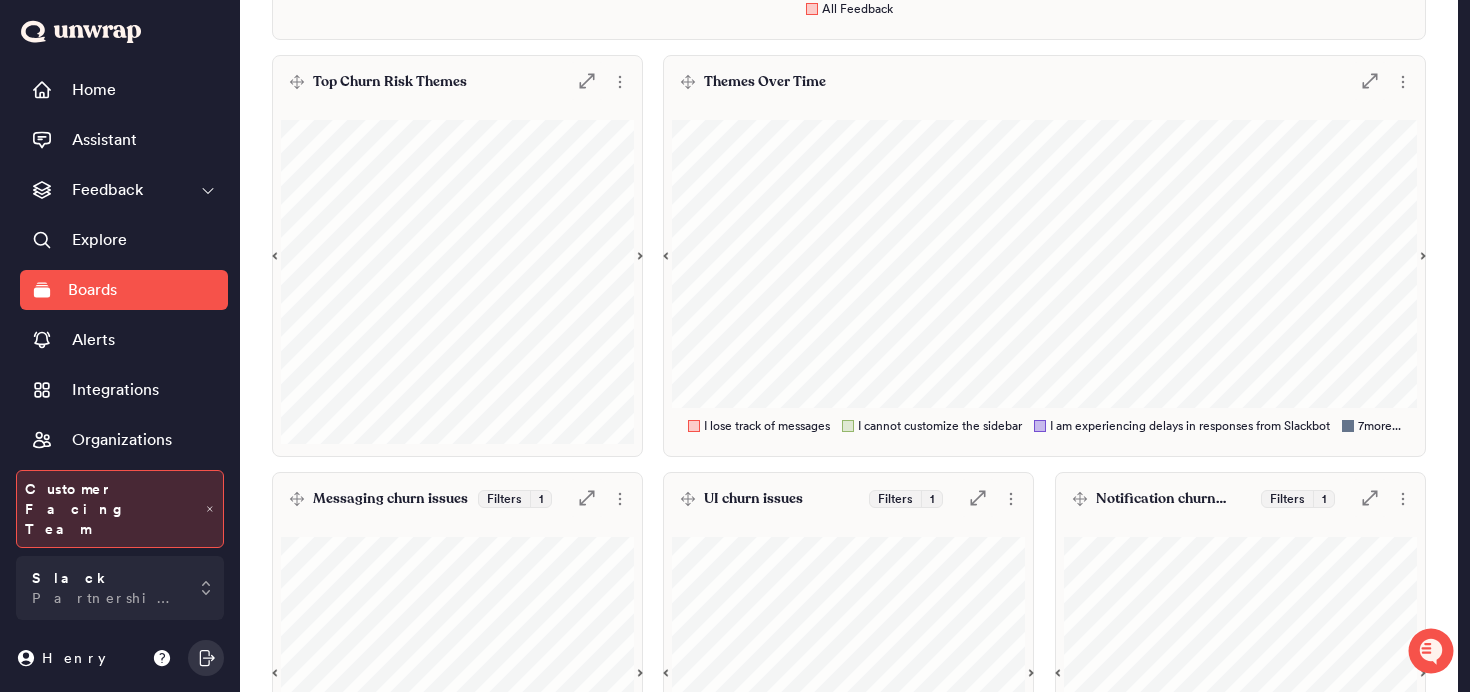 scroll, scrollTop: 702, scrollLeft: 0, axis: vertical 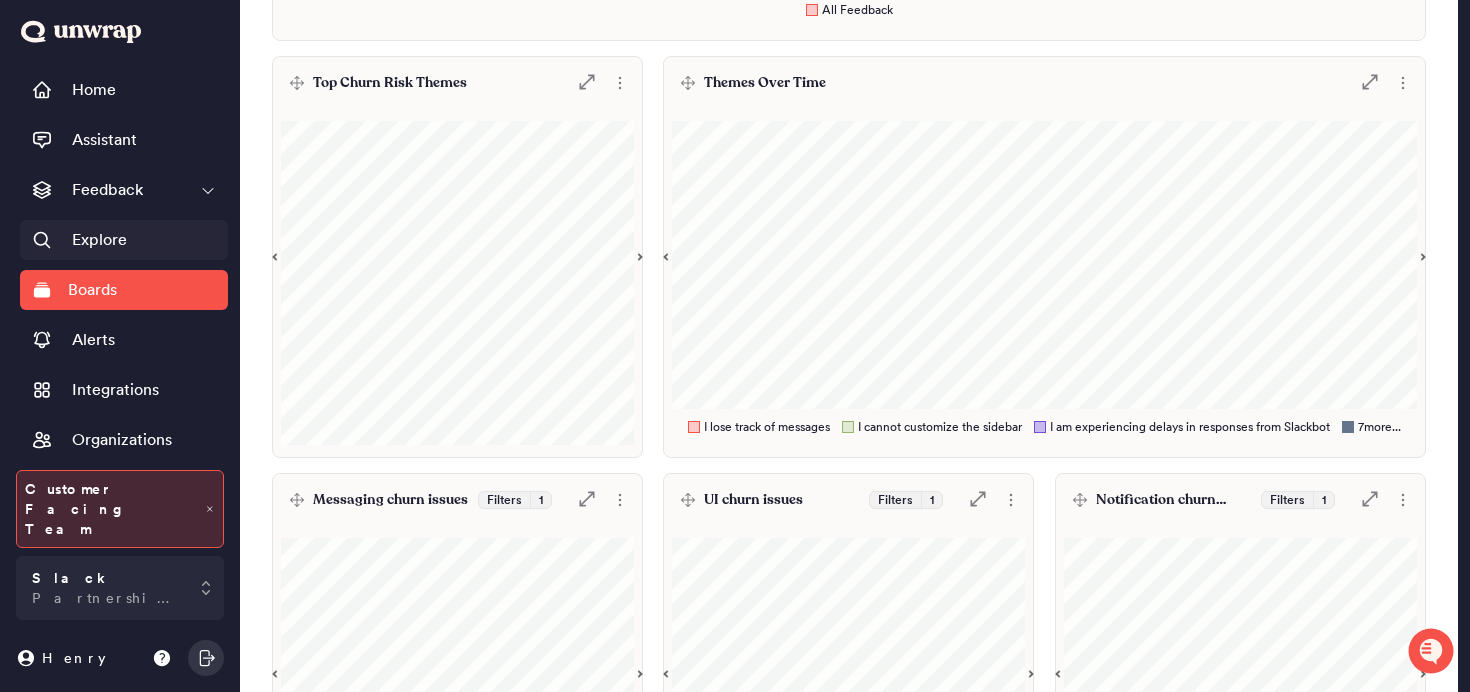 click on "Explore" at bounding box center [124, 240] 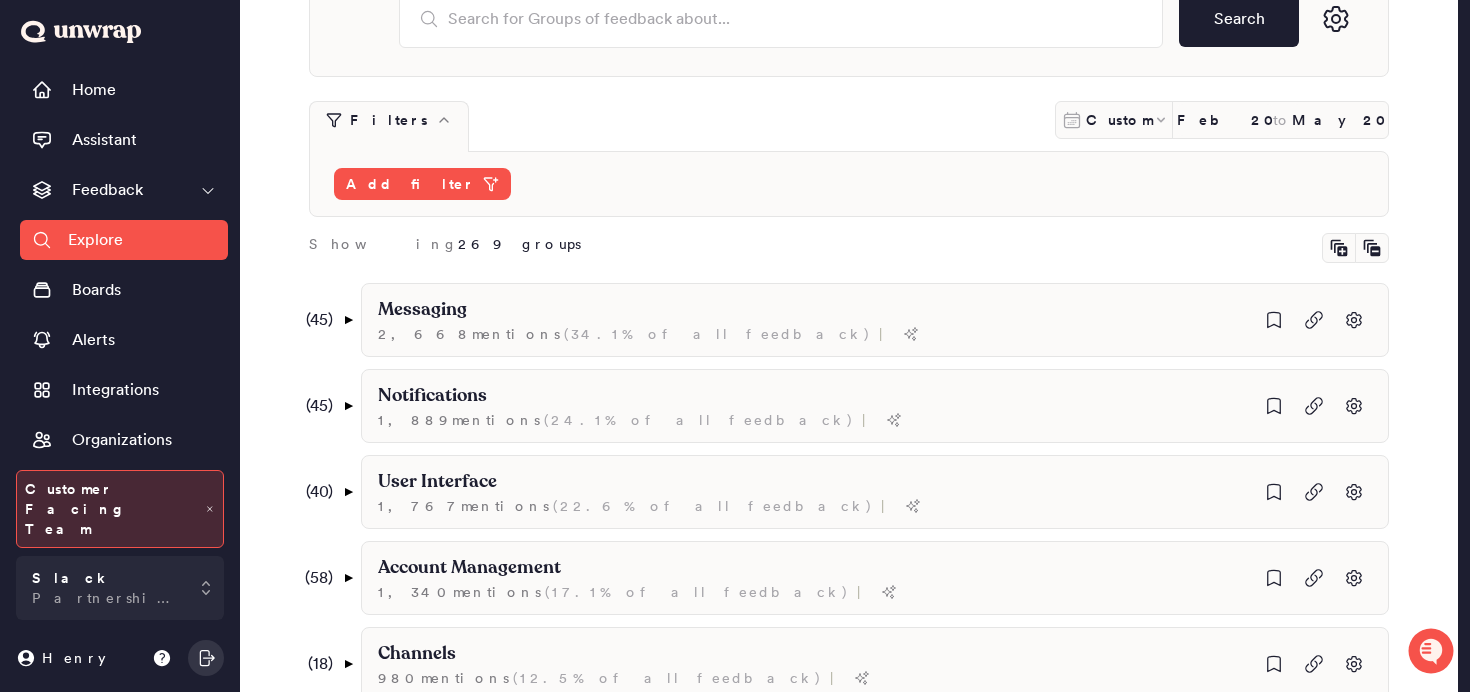 scroll, scrollTop: 201, scrollLeft: 0, axis: vertical 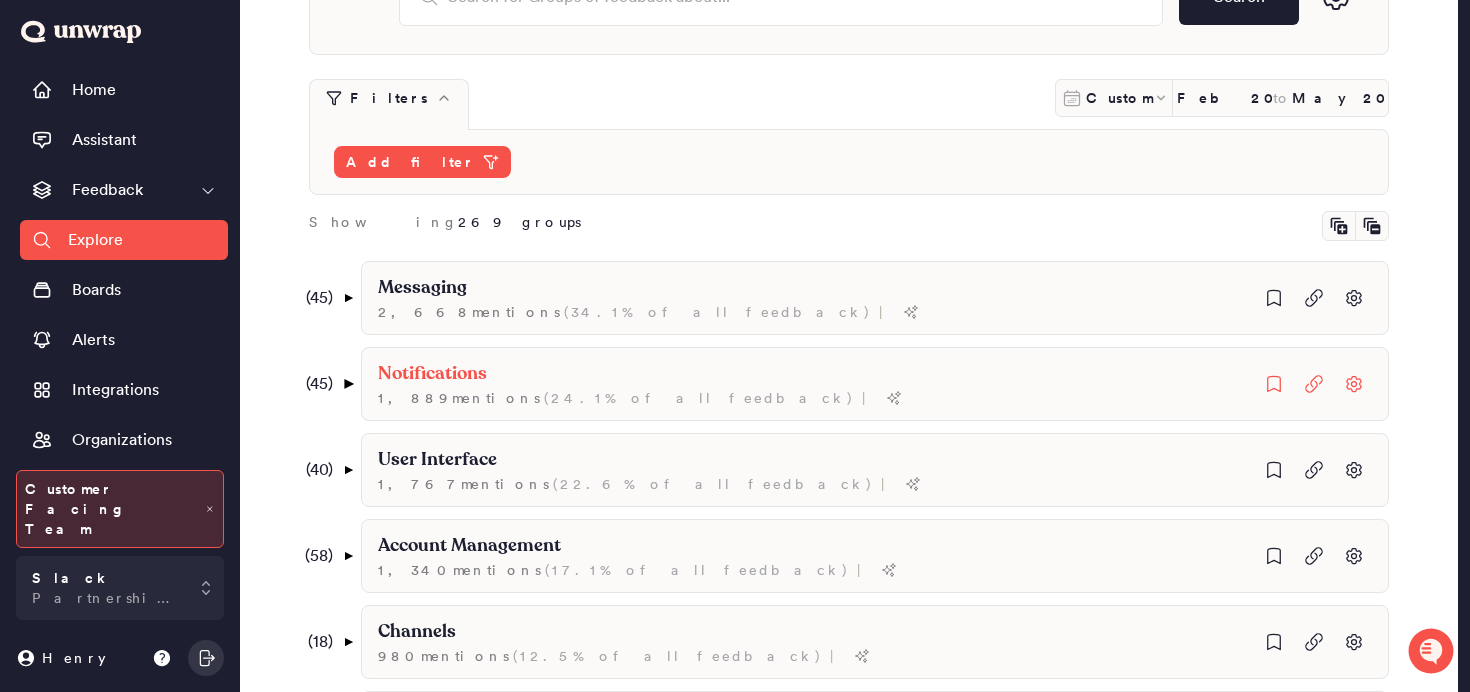 click on "▼" at bounding box center [348, 384] 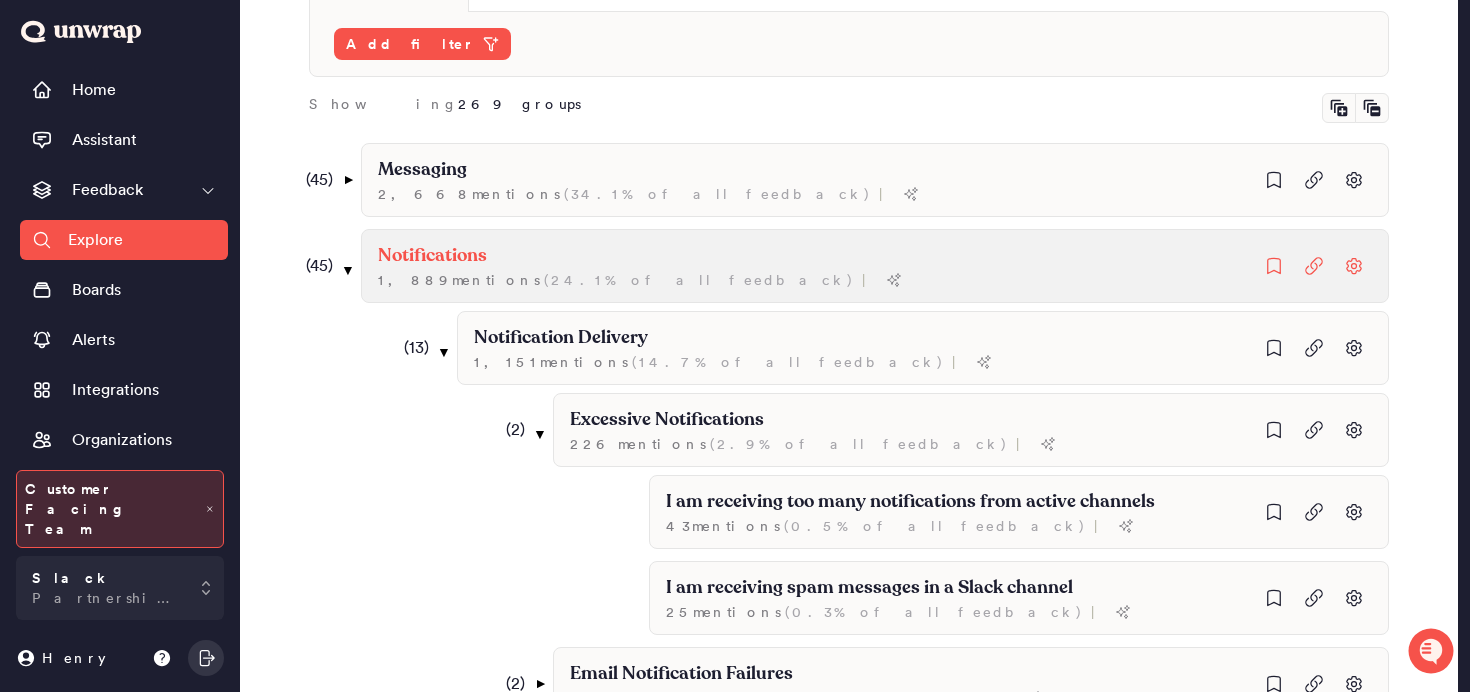 scroll, scrollTop: 336, scrollLeft: 0, axis: vertical 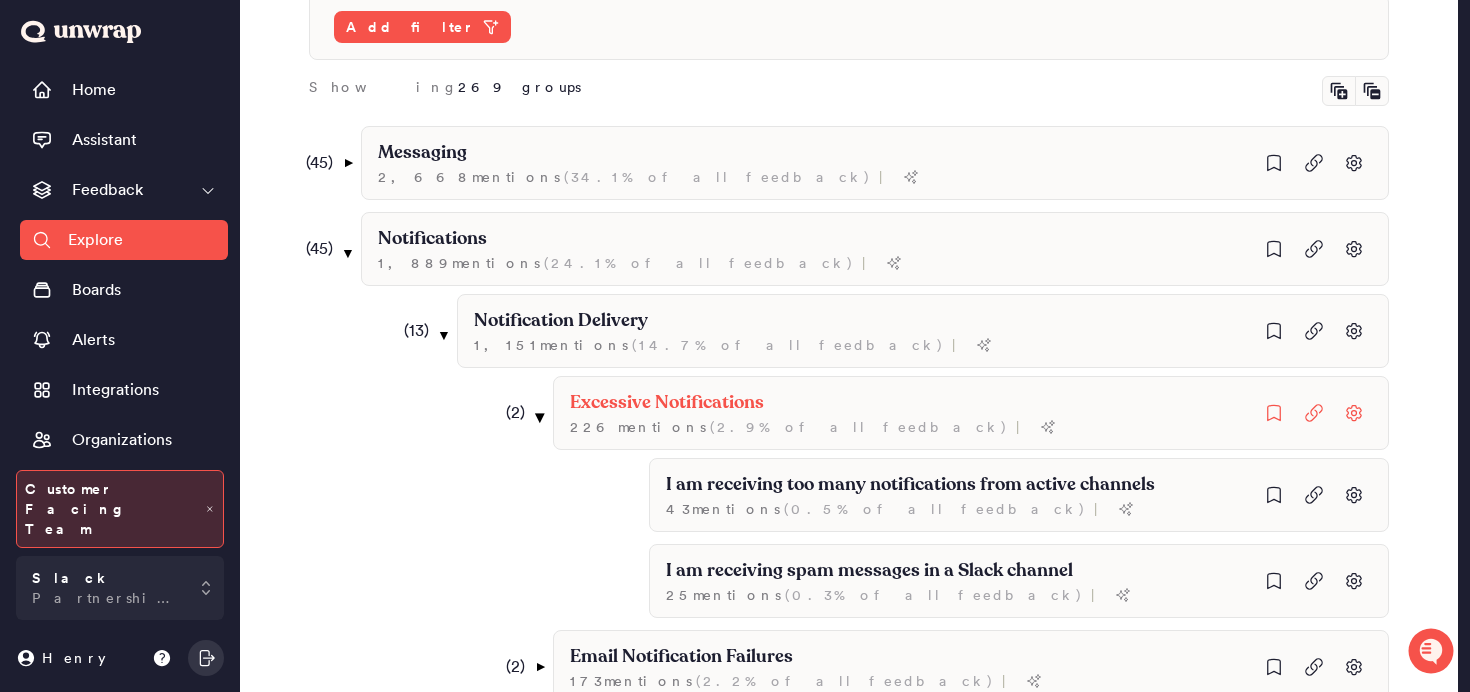 click on "▼" at bounding box center [540, 417] 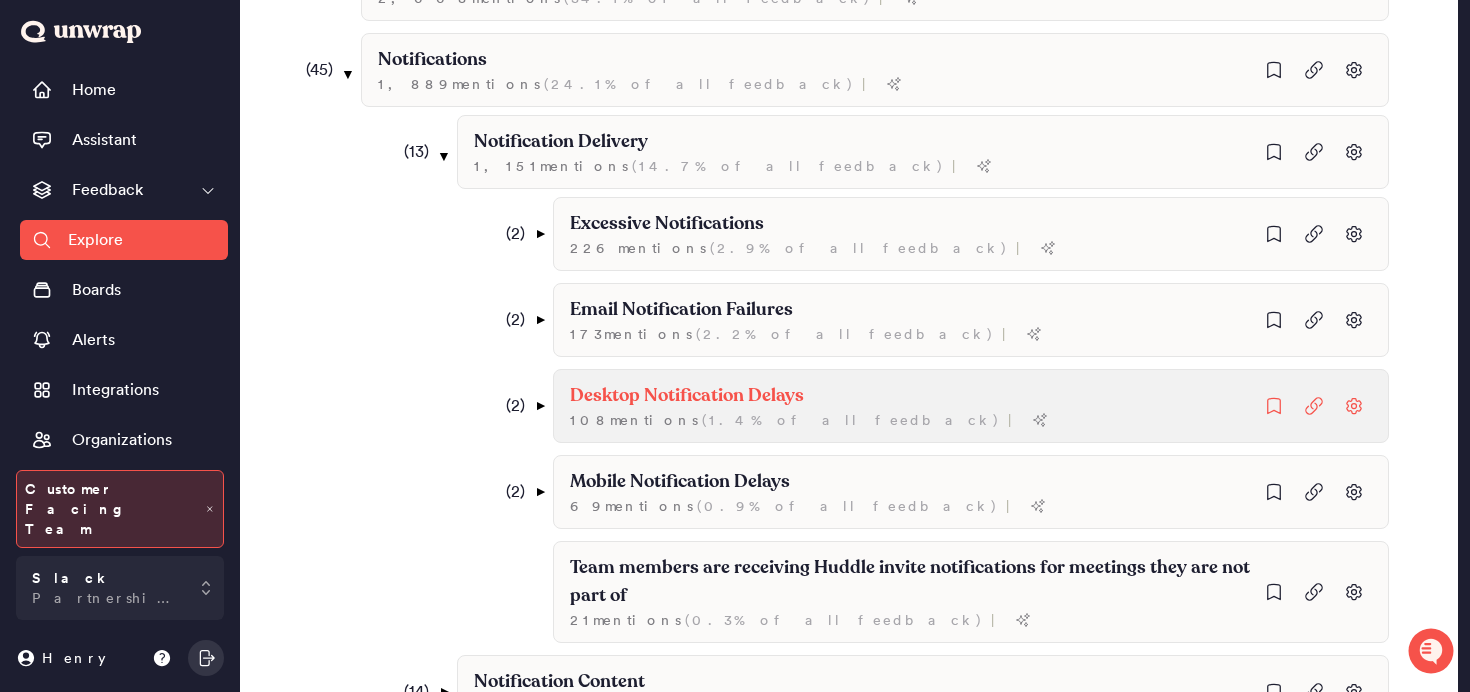 scroll, scrollTop: 513, scrollLeft: 0, axis: vertical 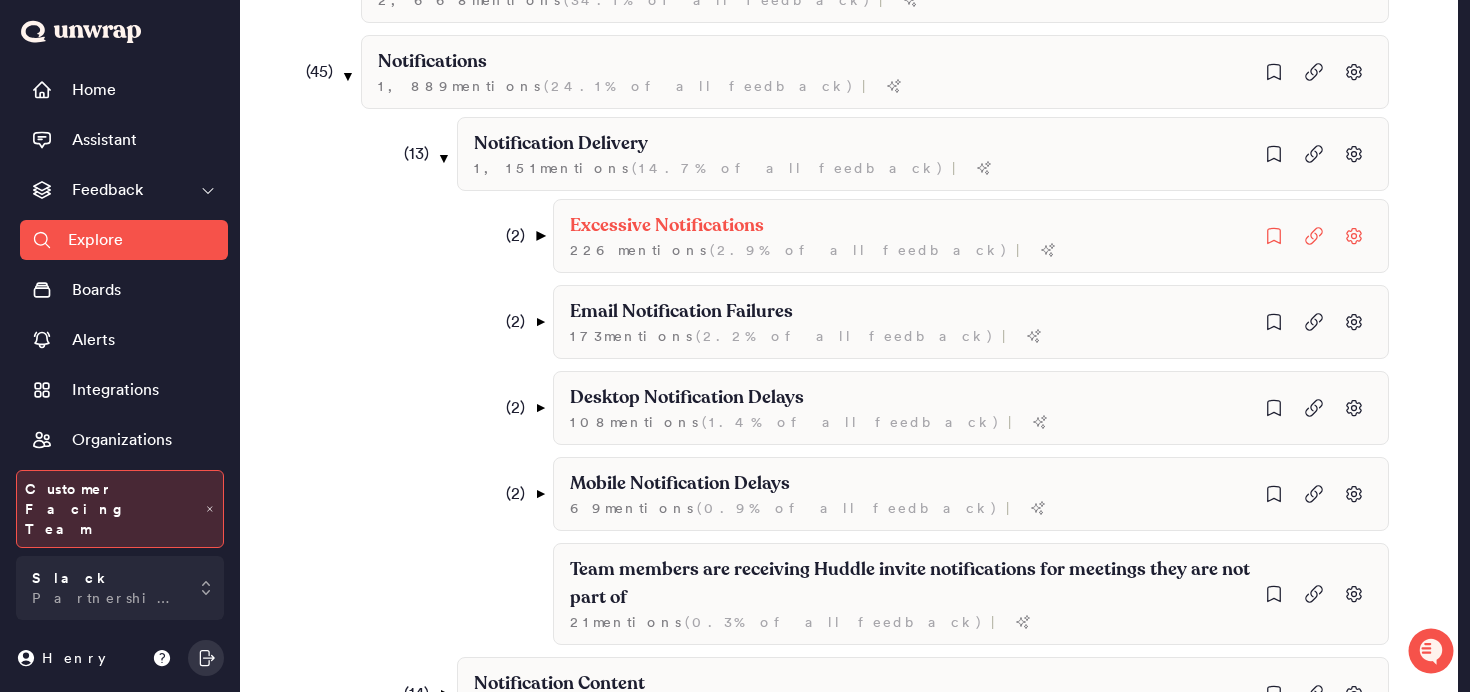 click on "▼" at bounding box center (540, 236) 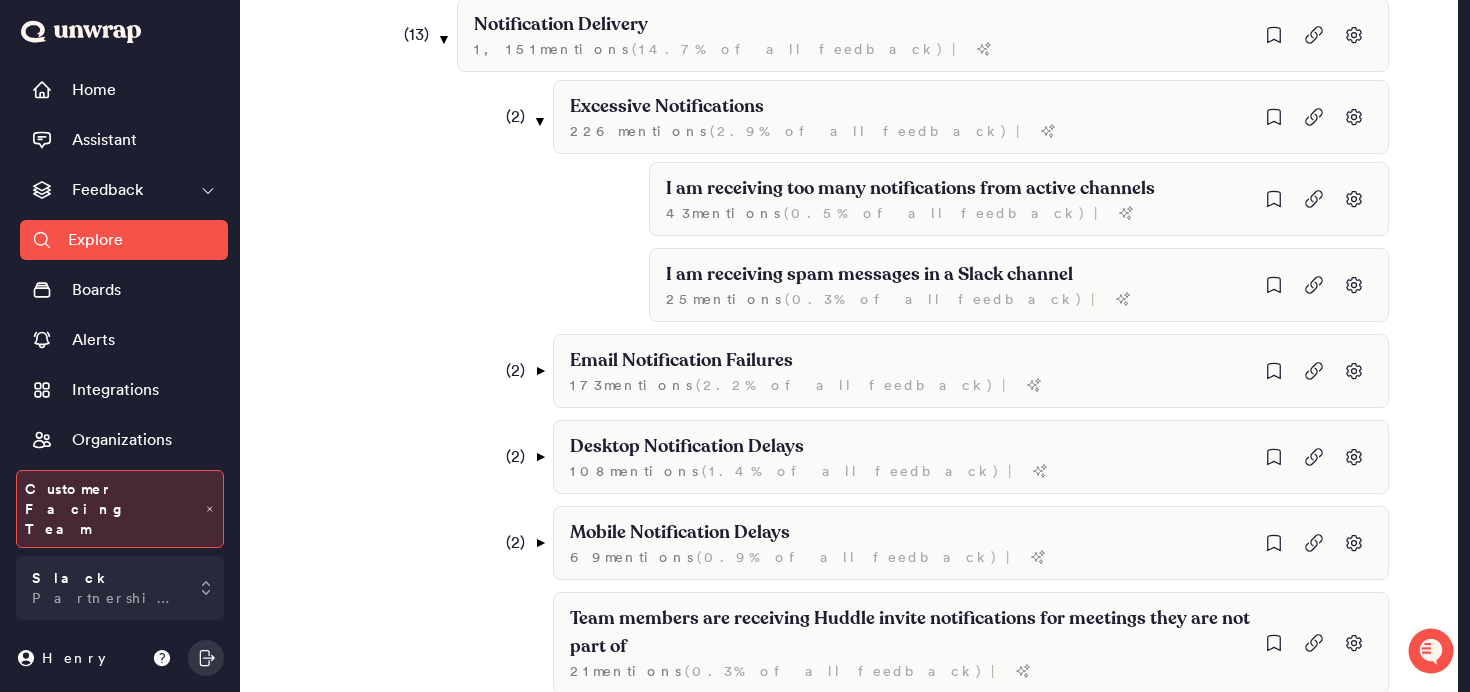 scroll, scrollTop: 634, scrollLeft: 0, axis: vertical 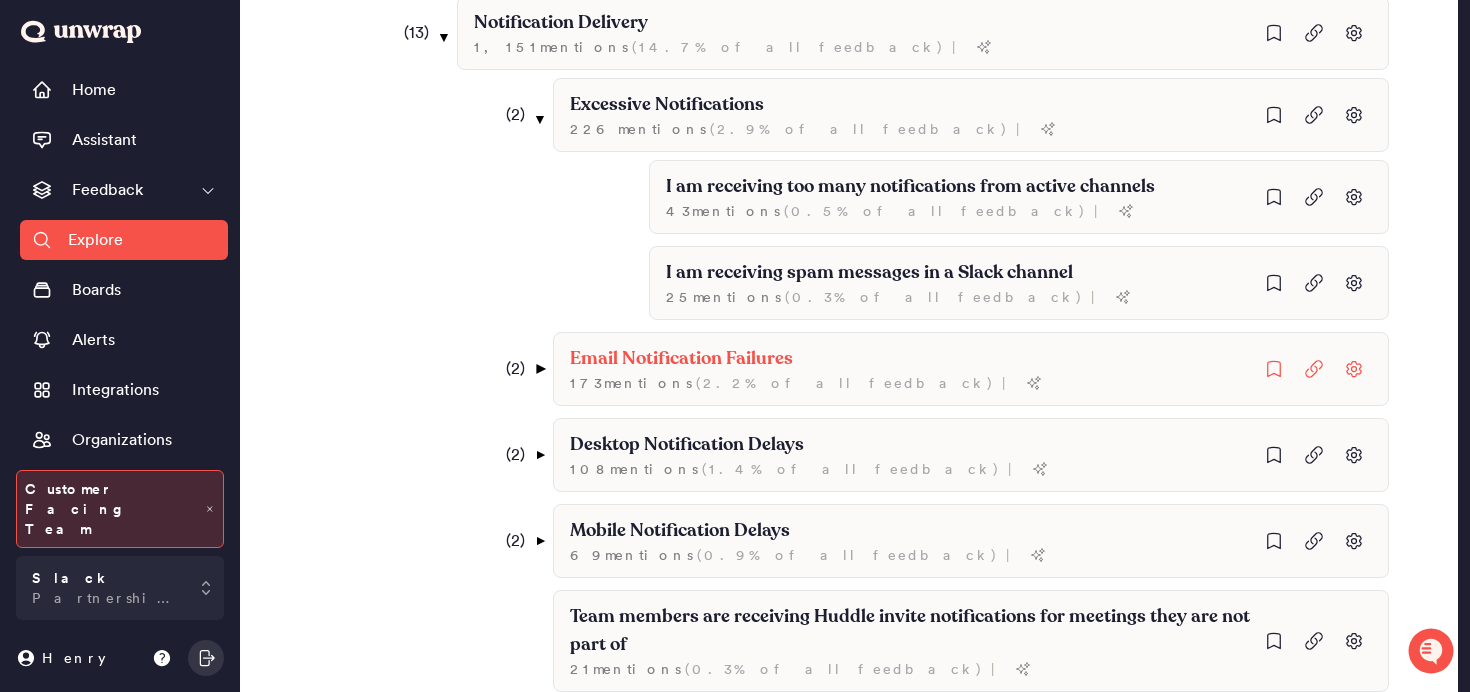 click on "▼" at bounding box center (540, 369) 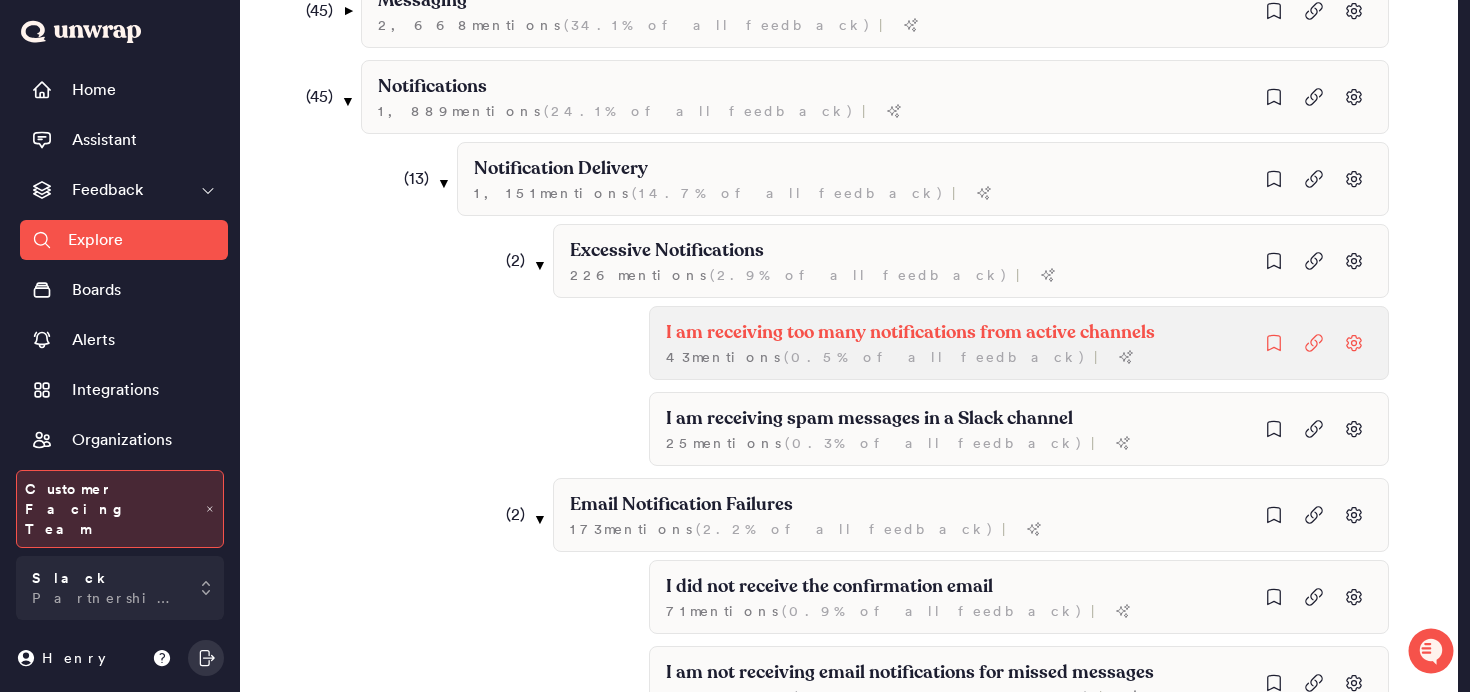 scroll, scrollTop: 478, scrollLeft: 0, axis: vertical 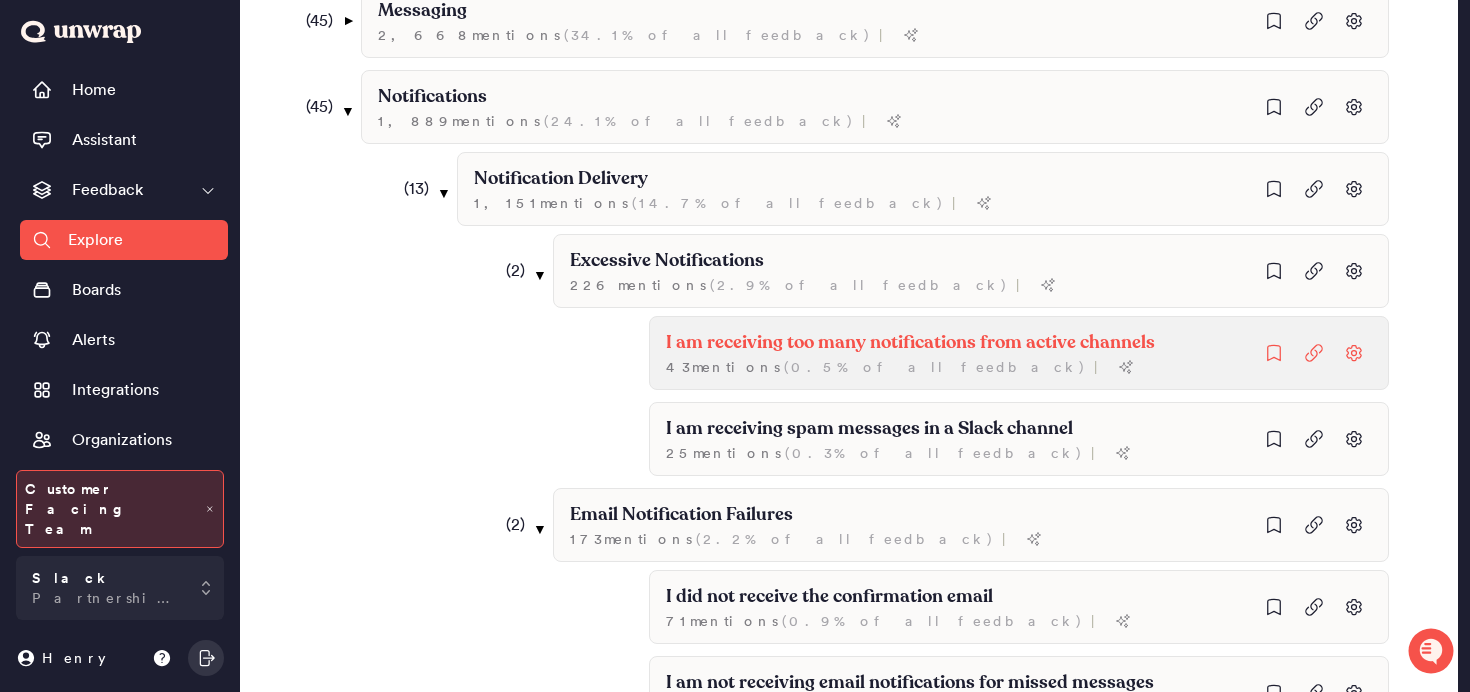 click on "[NUMBER] mentions ( [NUMBER]% of all feedback ) |" at bounding box center [910, 367] 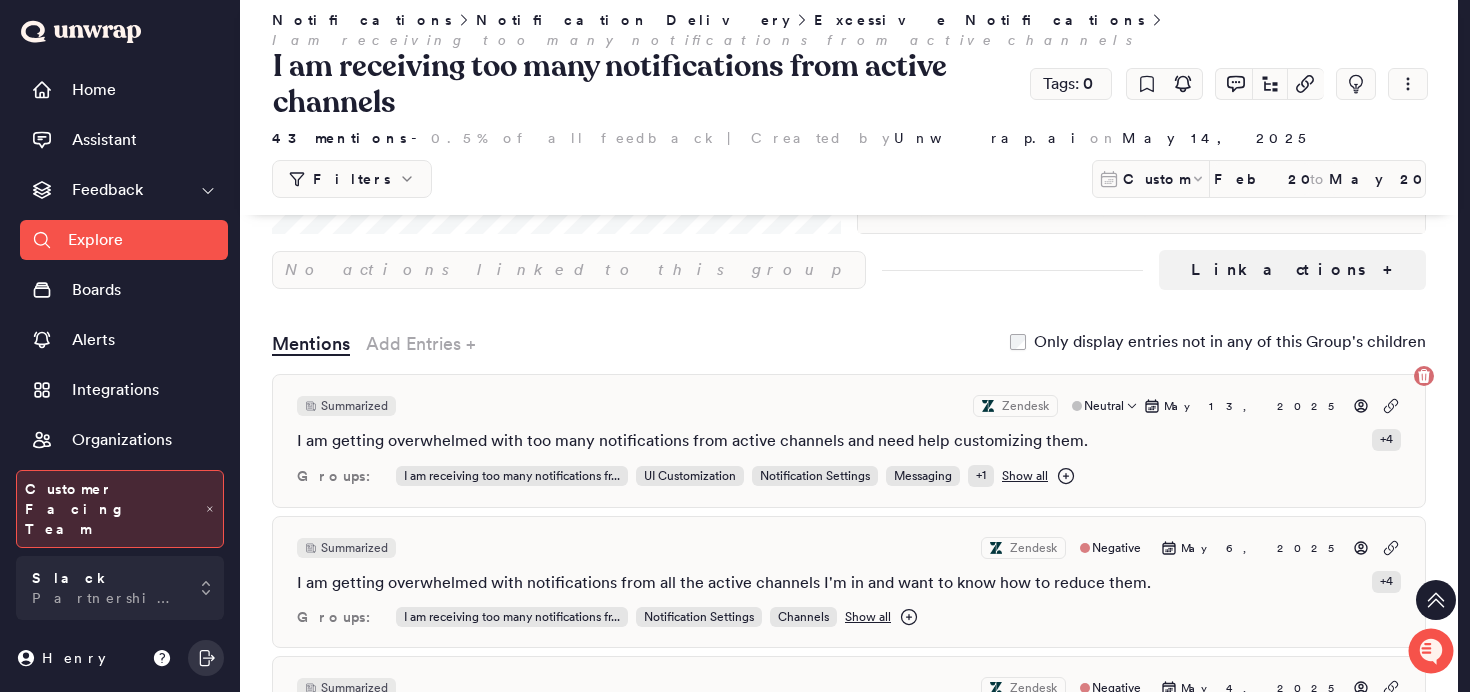 scroll, scrollTop: 480, scrollLeft: 0, axis: vertical 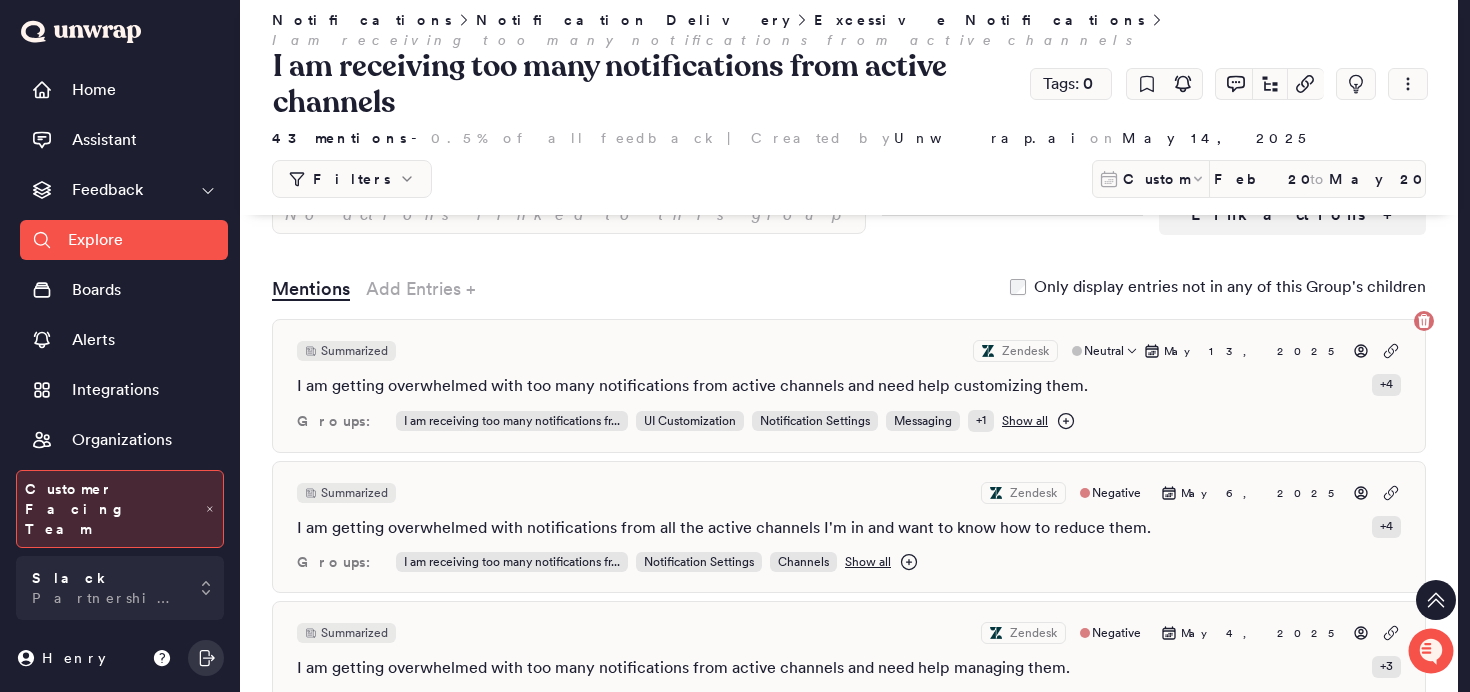 click on "Summarized Zendesk Neutral [DATE]" at bounding box center [849, 351] 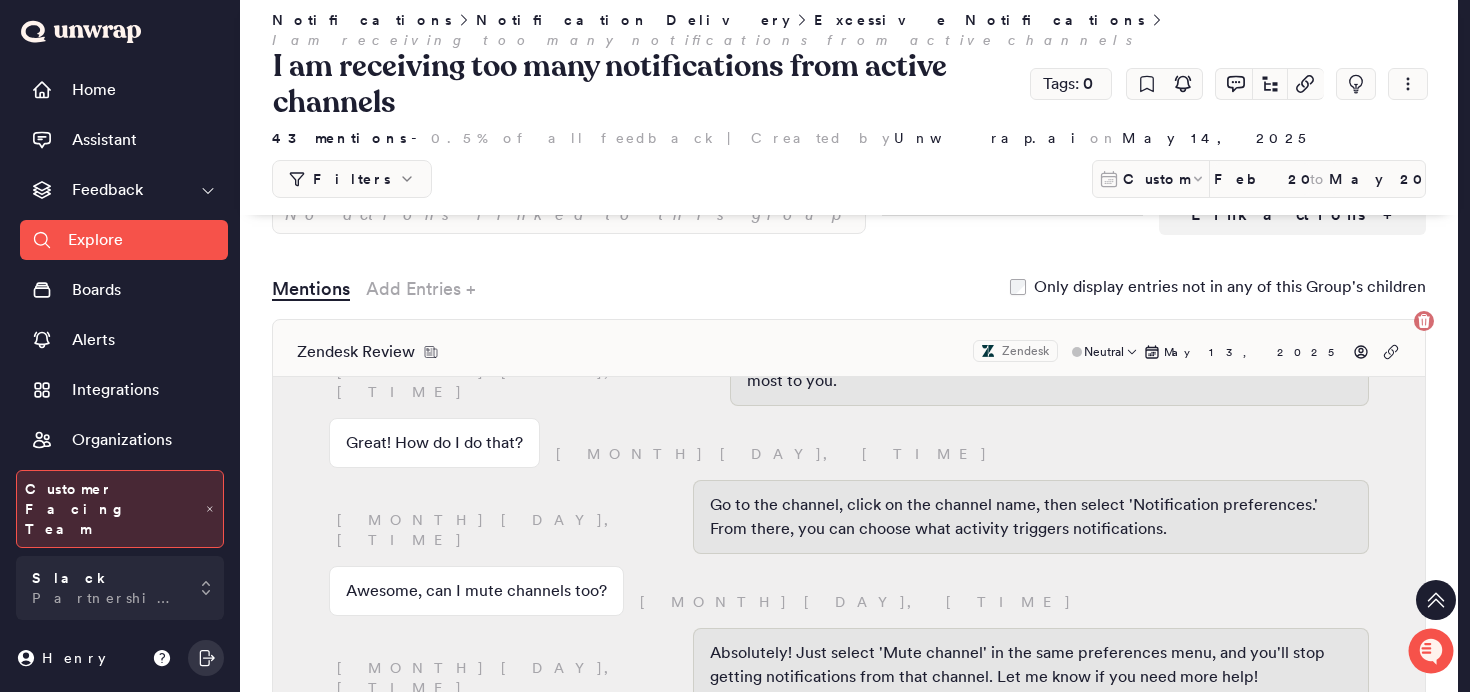 scroll, scrollTop: 150, scrollLeft: 0, axis: vertical 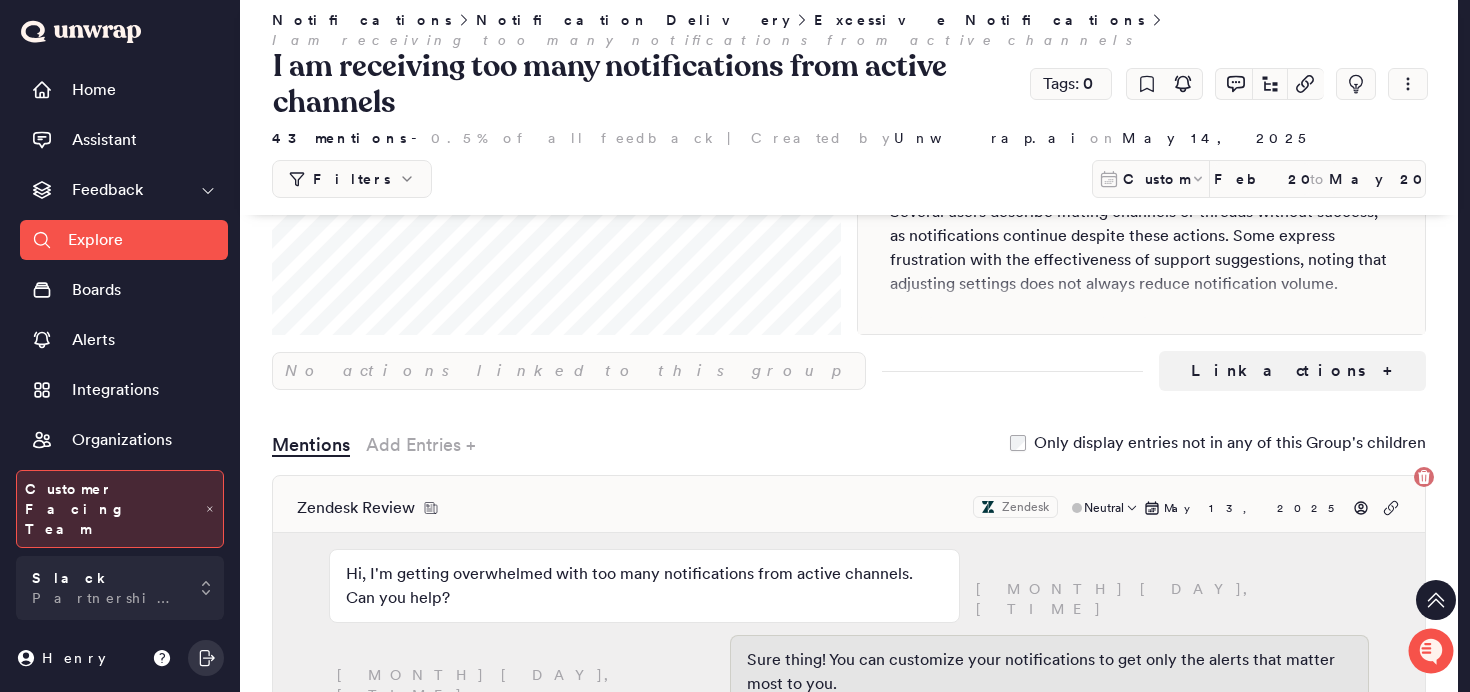 click on "Zendesk Review Zendesk Neutral [DATE]" at bounding box center [849, 508] 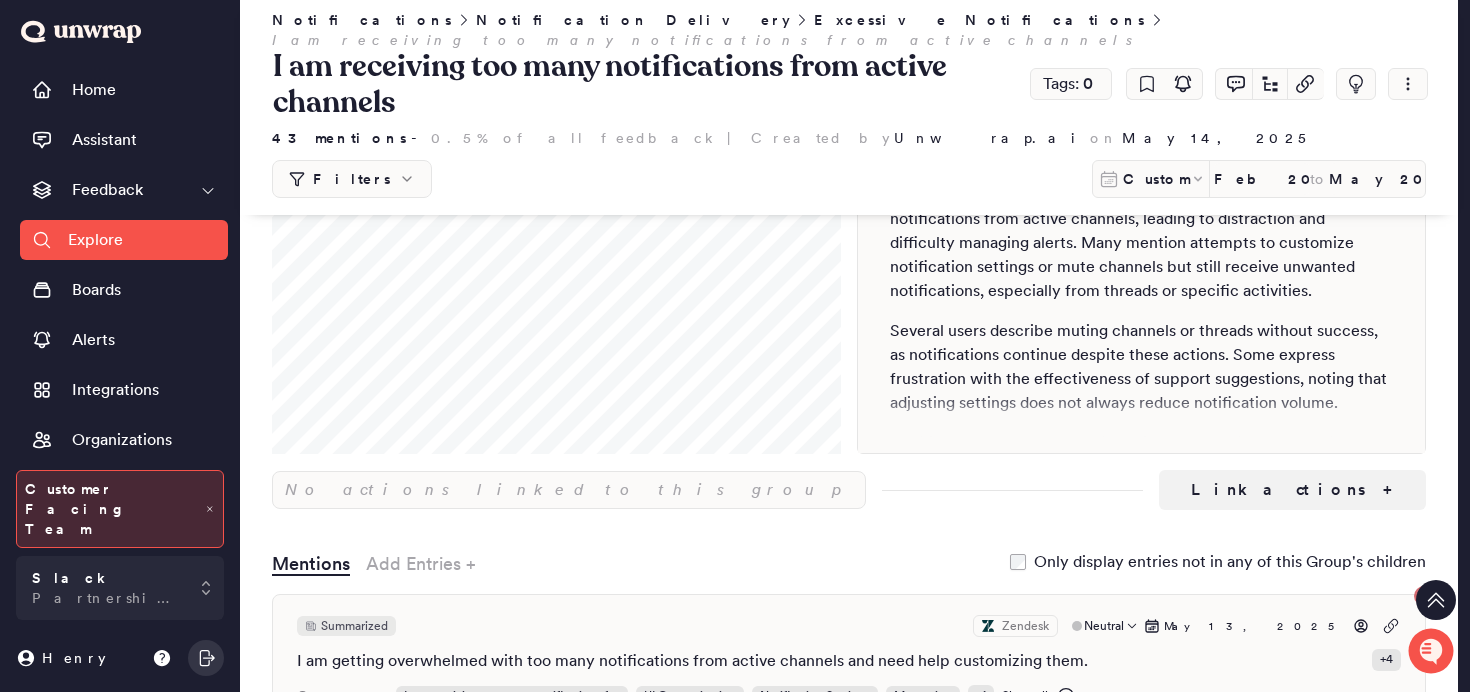 scroll, scrollTop: 0, scrollLeft: 0, axis: both 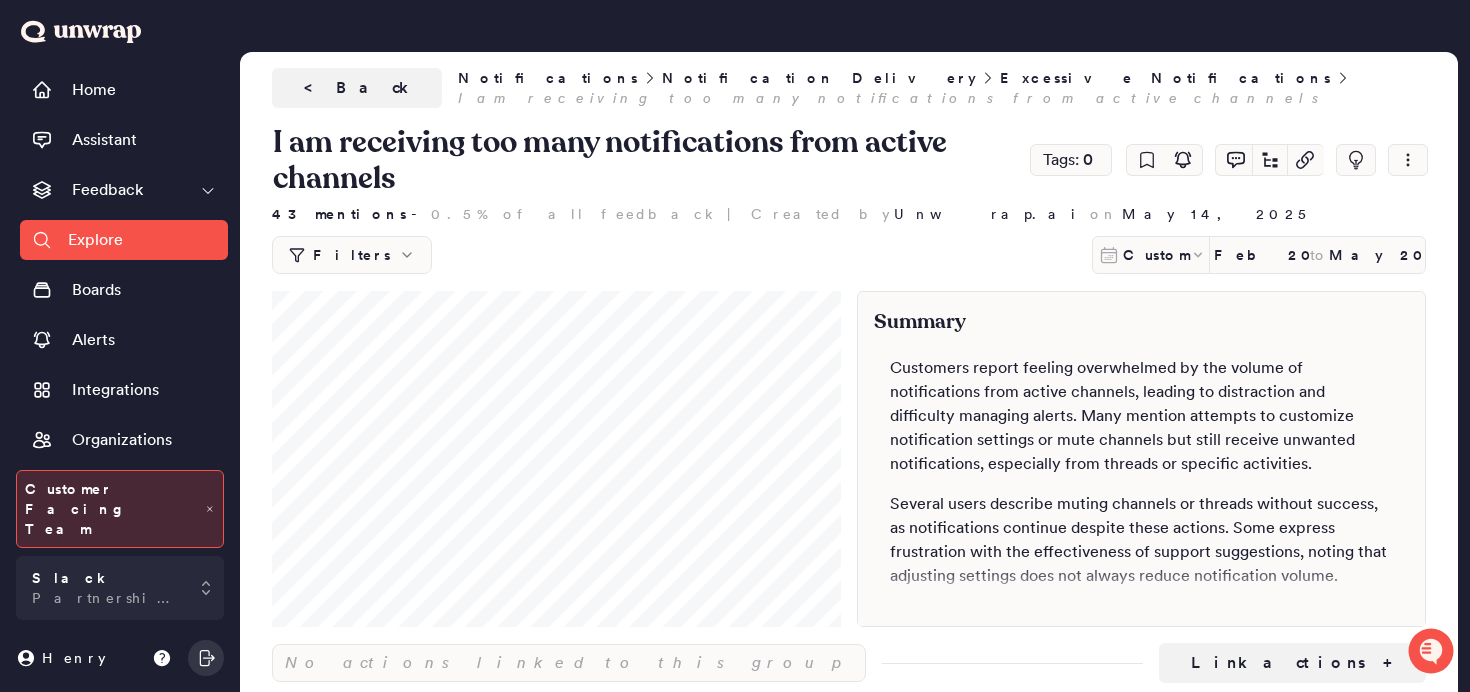 click on "Notifications" at bounding box center [362, 84] 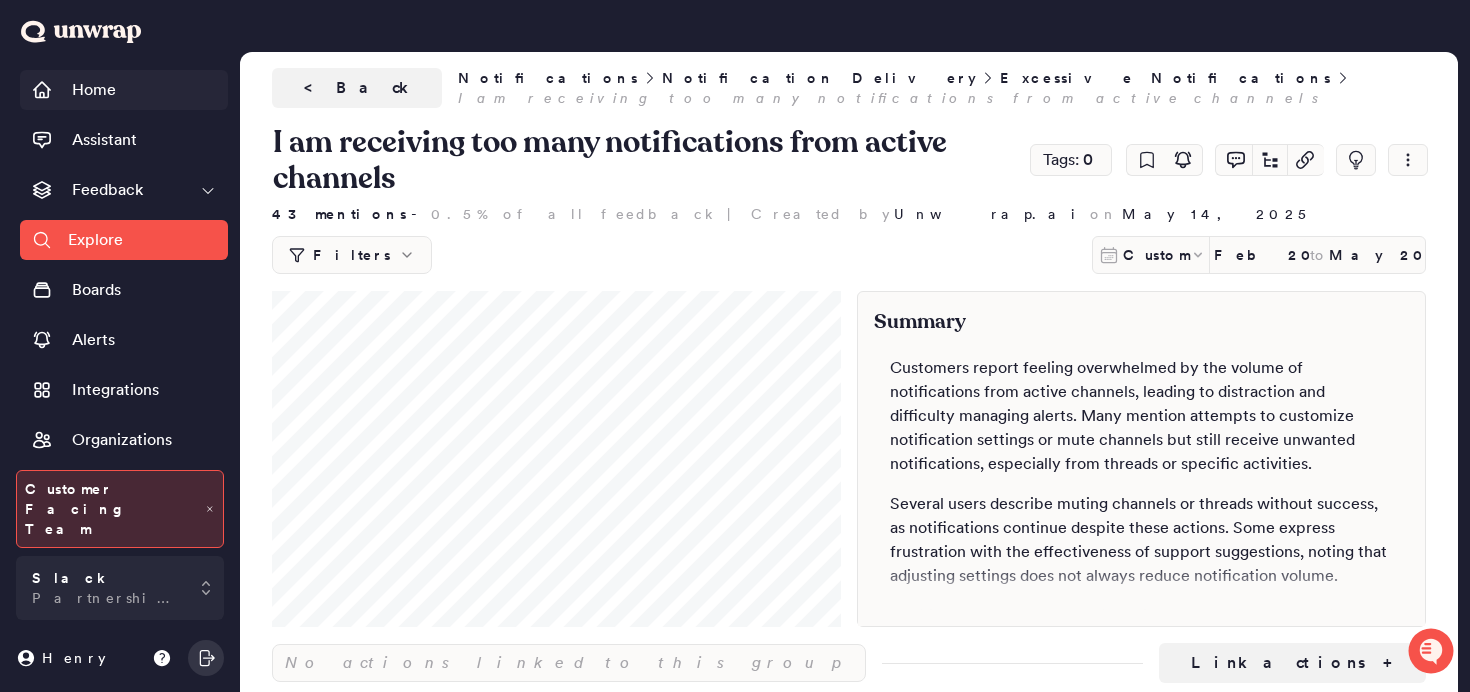 click on "Home" at bounding box center (124, 90) 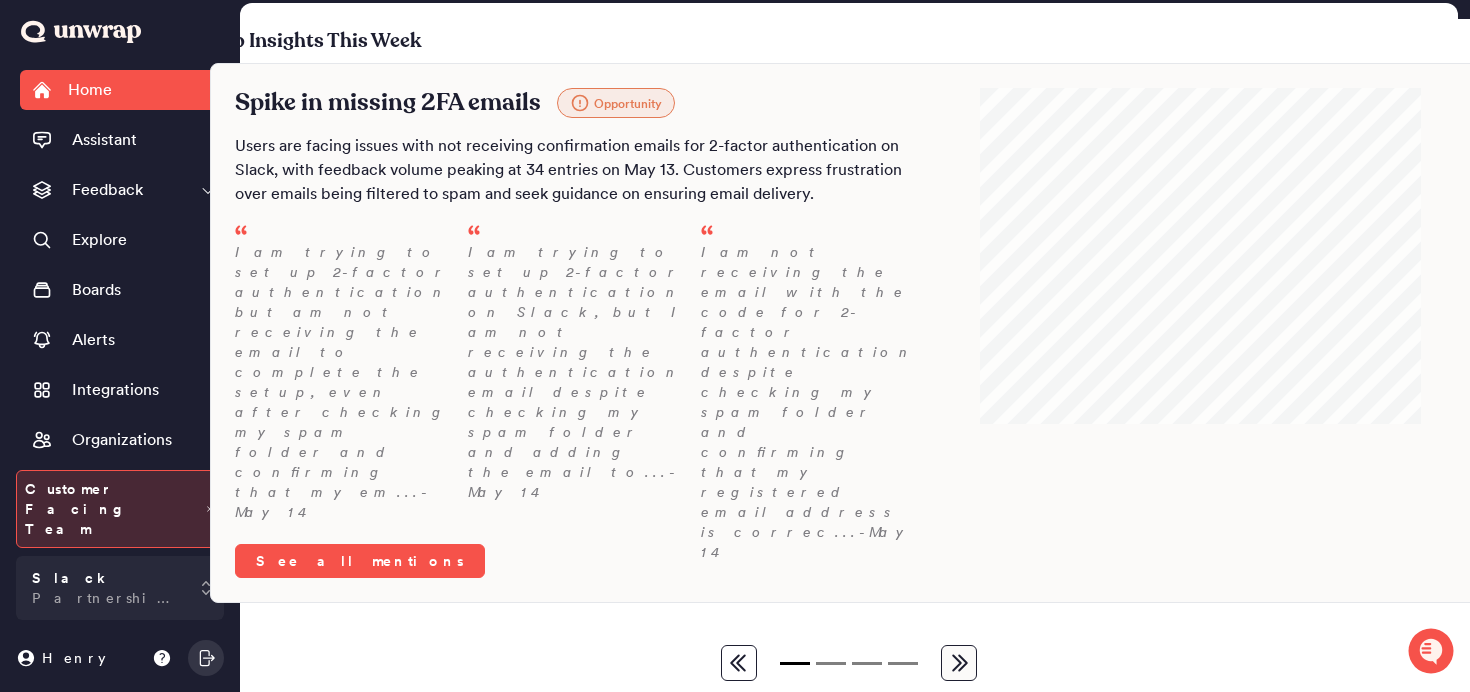 scroll, scrollTop: 51, scrollLeft: 0, axis: vertical 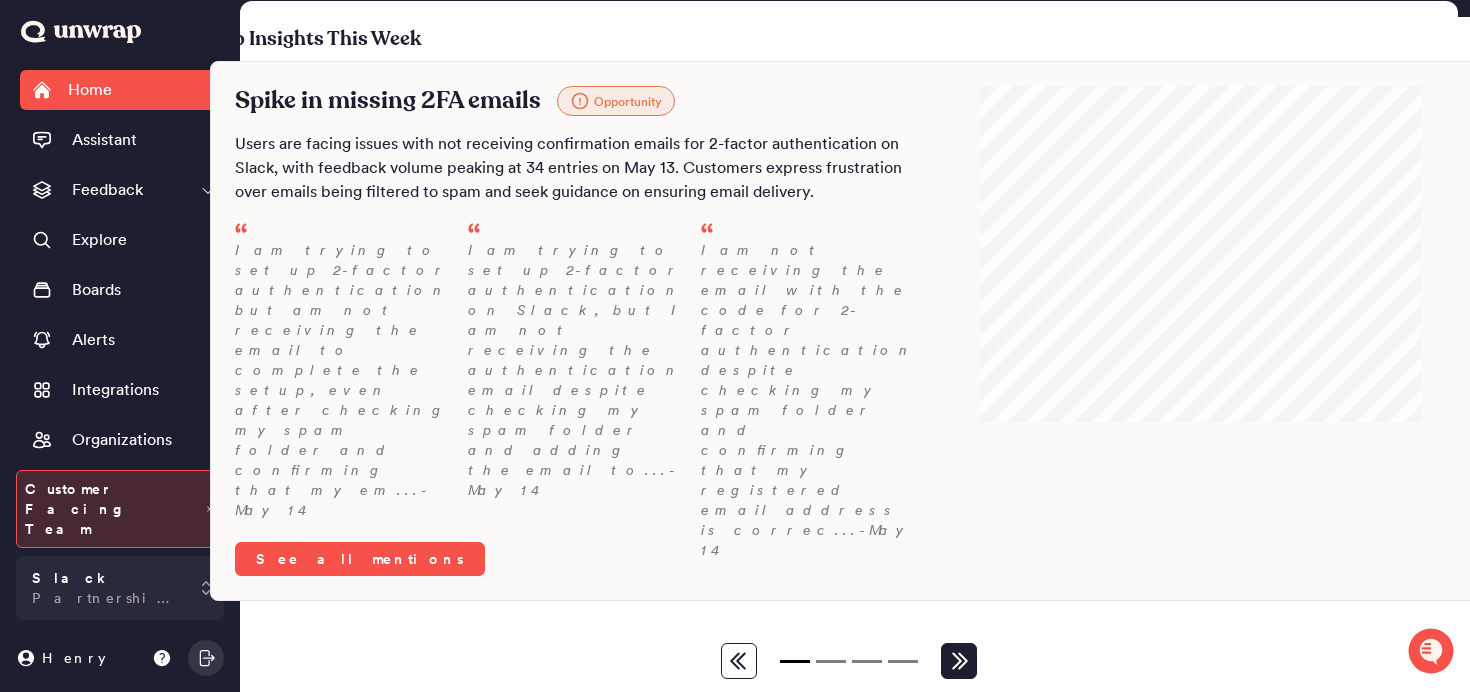 click 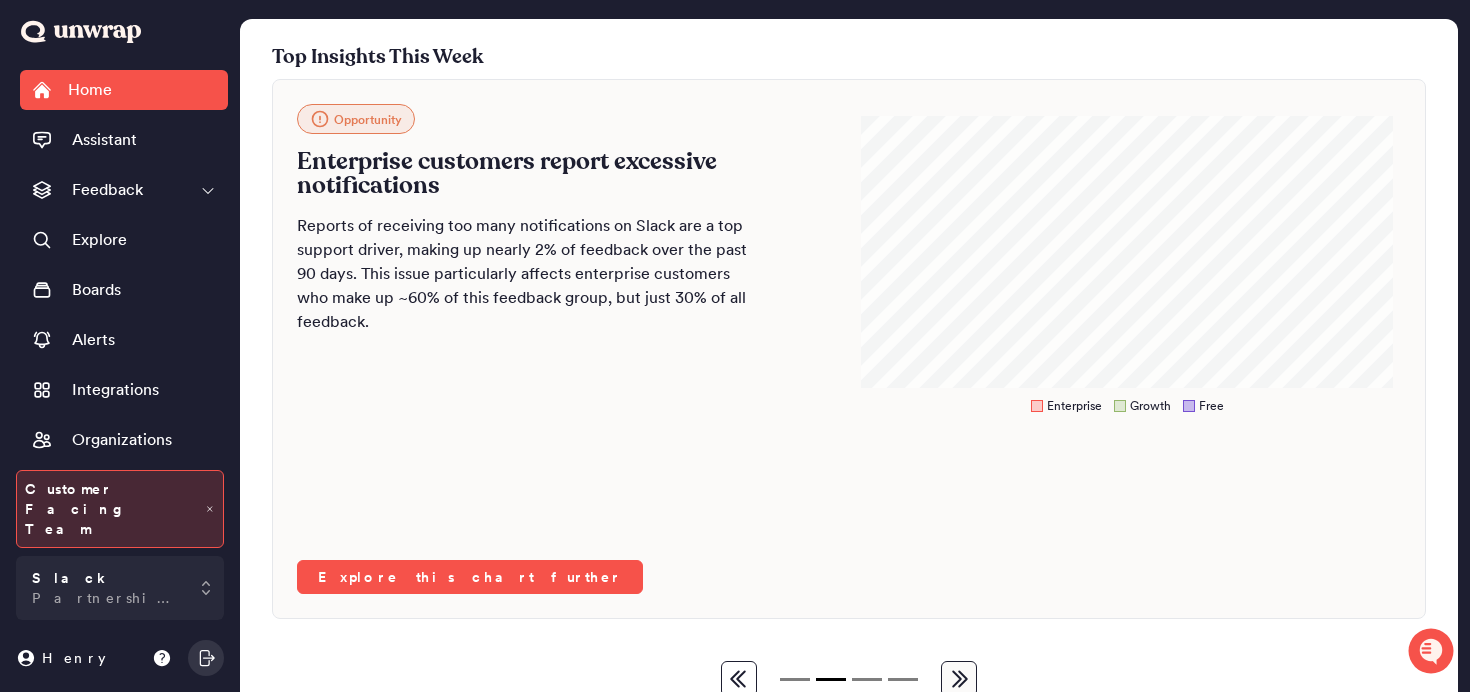 scroll, scrollTop: 67, scrollLeft: 0, axis: vertical 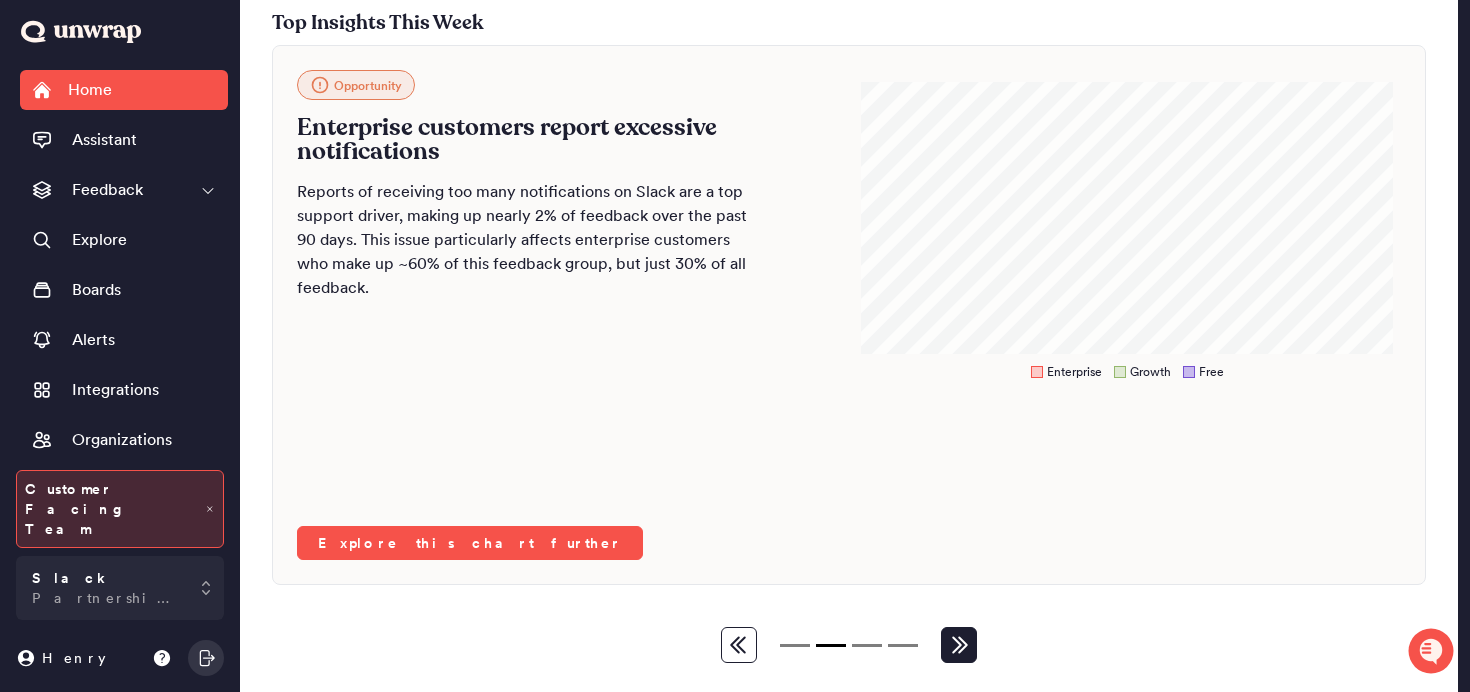 click 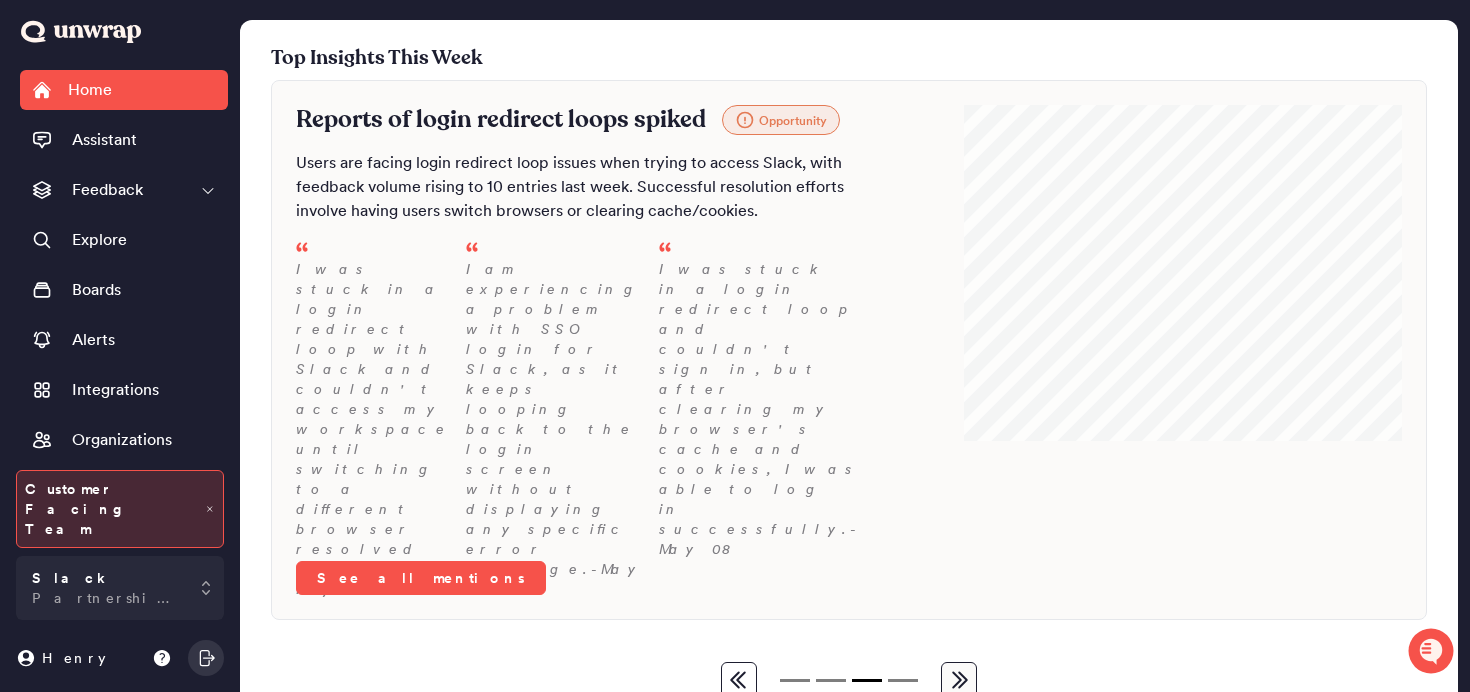 scroll, scrollTop: 33, scrollLeft: 0, axis: vertical 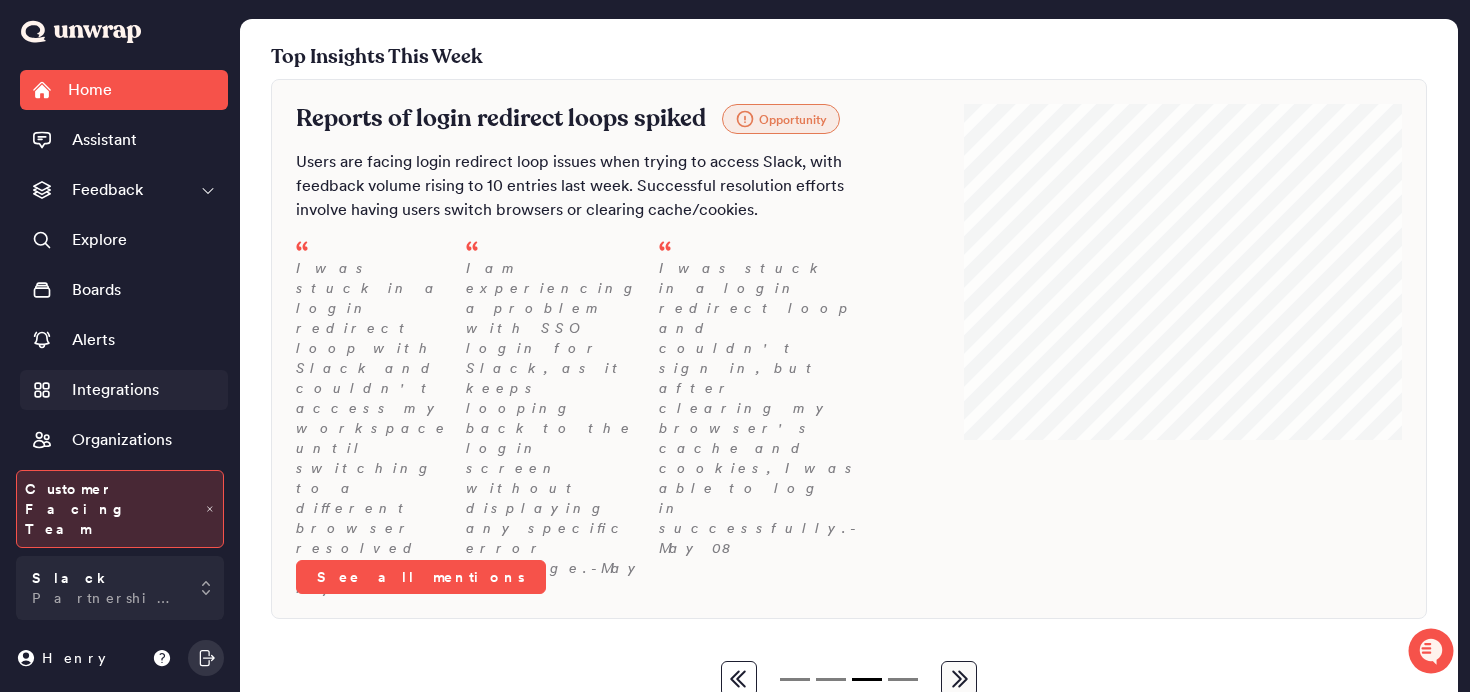 click on "Integrations" at bounding box center (124, 390) 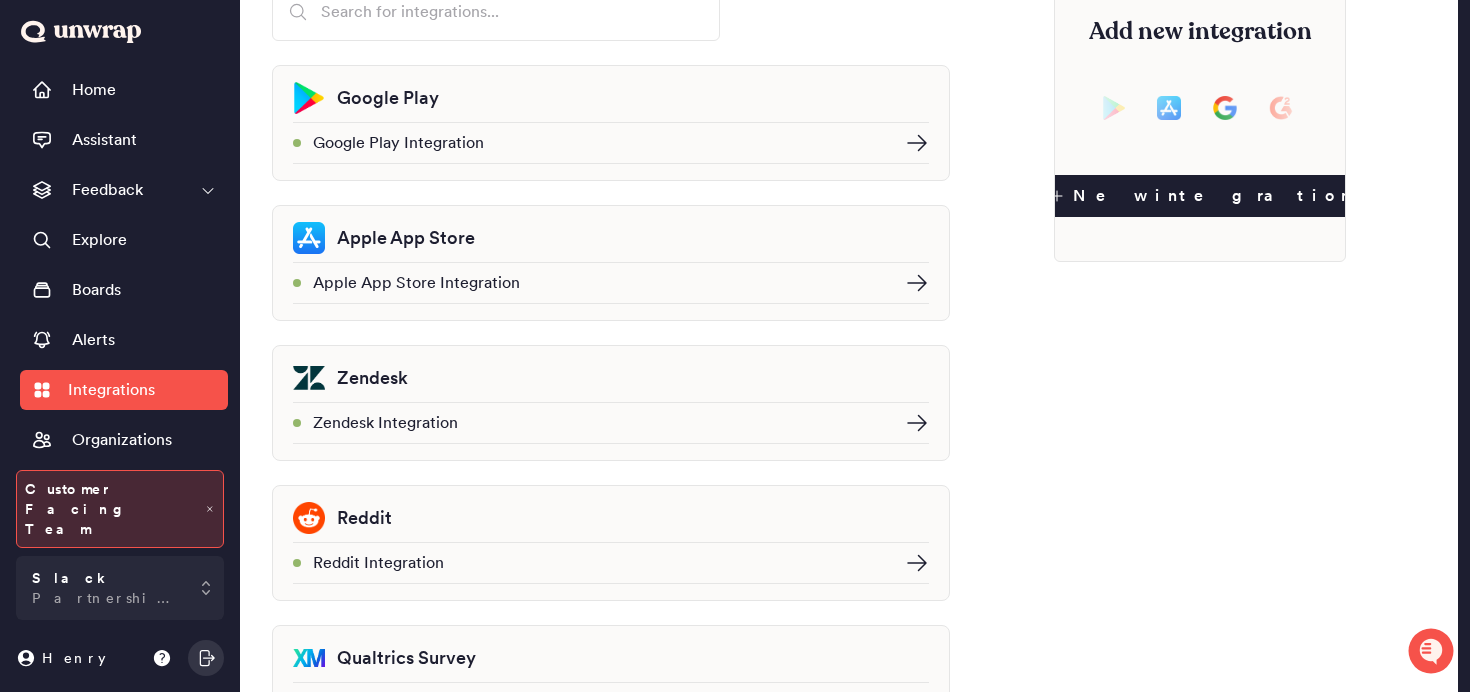 scroll, scrollTop: 166, scrollLeft: 0, axis: vertical 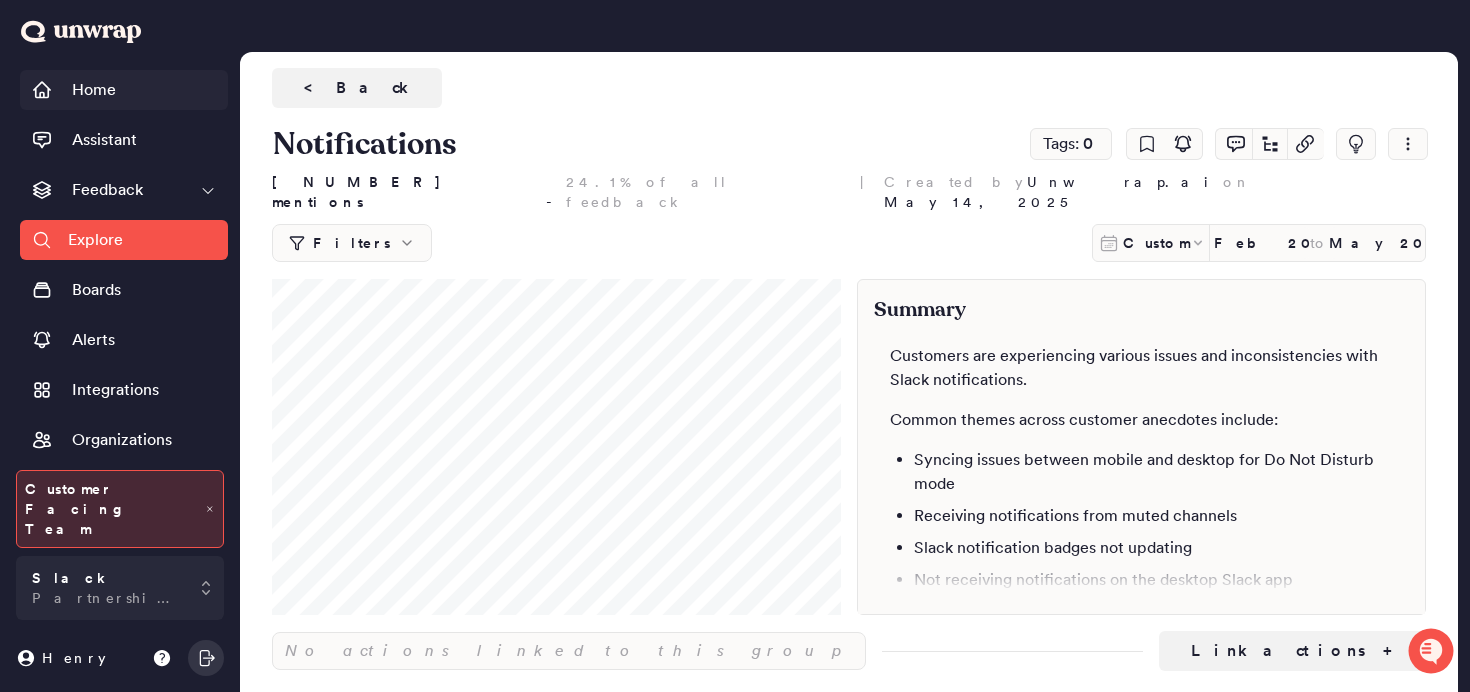 click on "Home" at bounding box center [124, 90] 